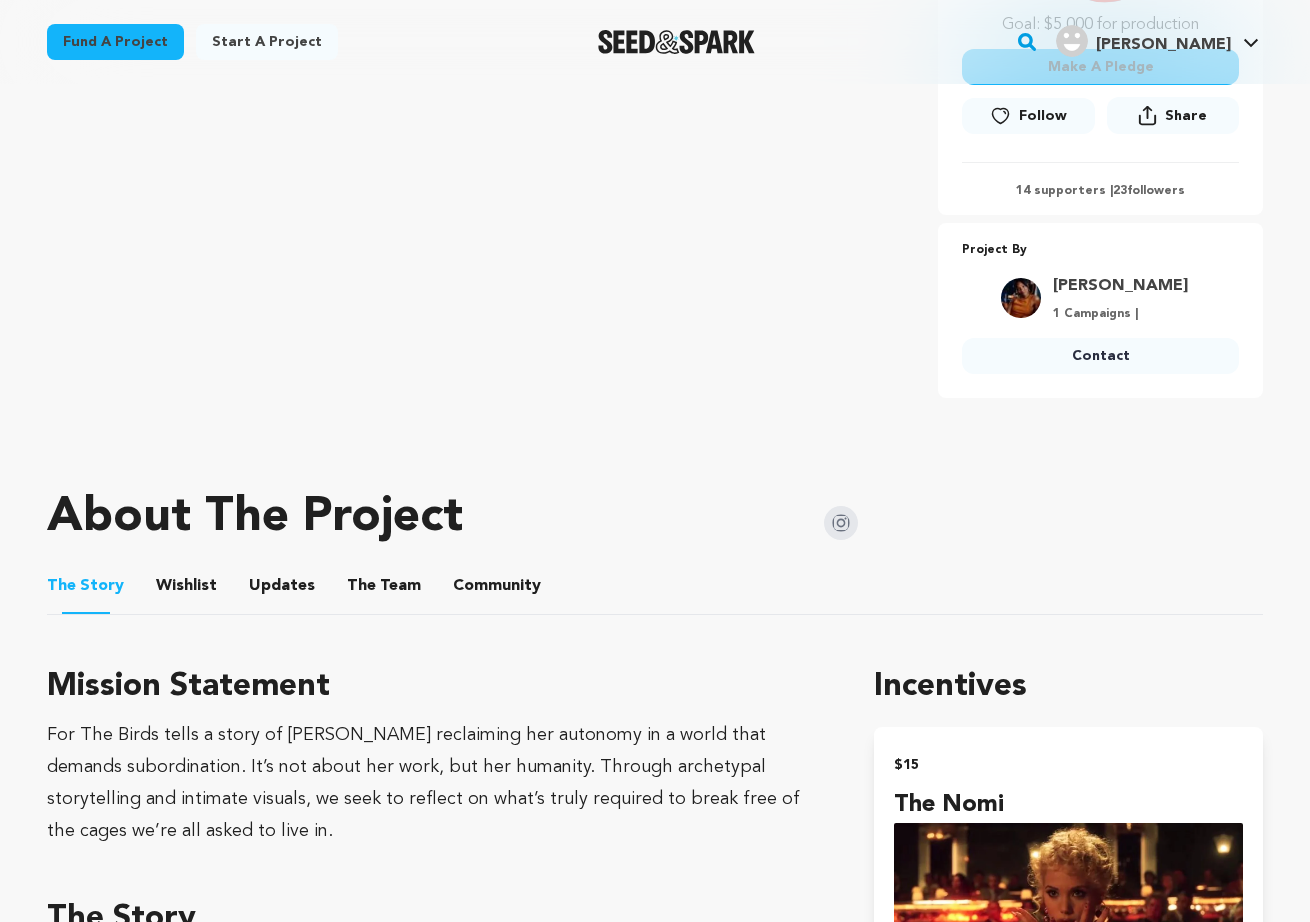scroll, scrollTop: 0, scrollLeft: 0, axis: both 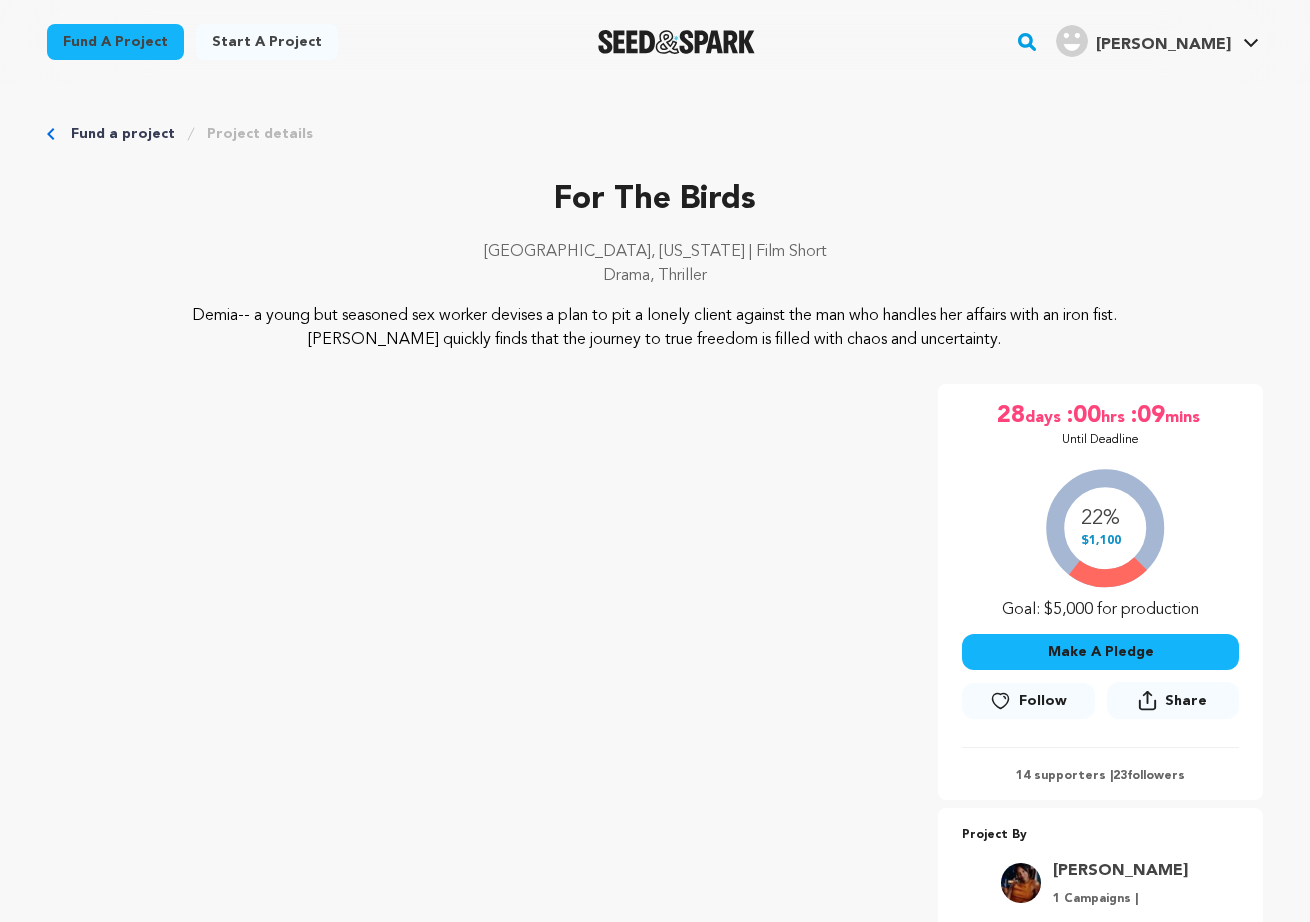click on "Follow" at bounding box center (1043, 701) 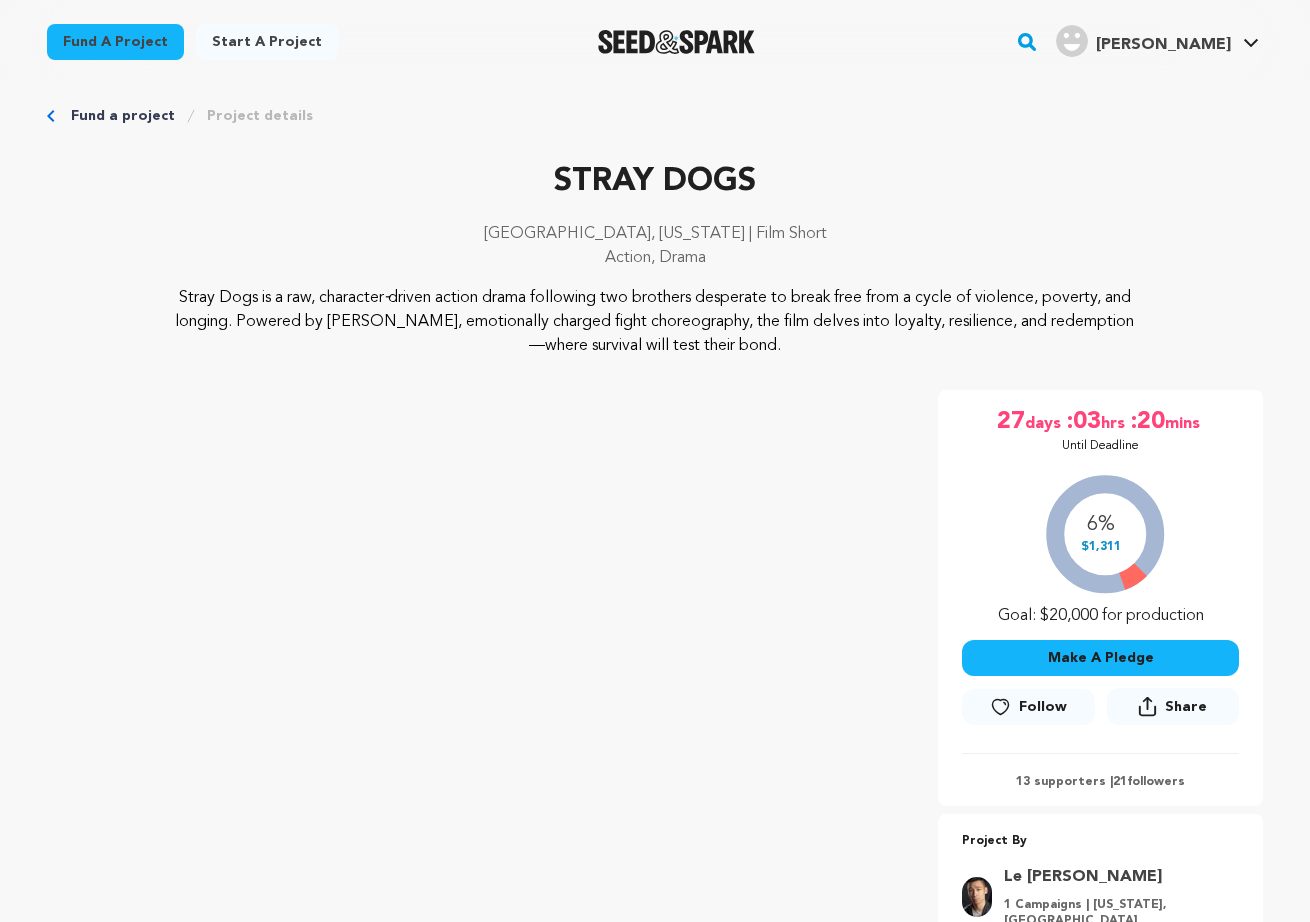 scroll, scrollTop: 131, scrollLeft: 0, axis: vertical 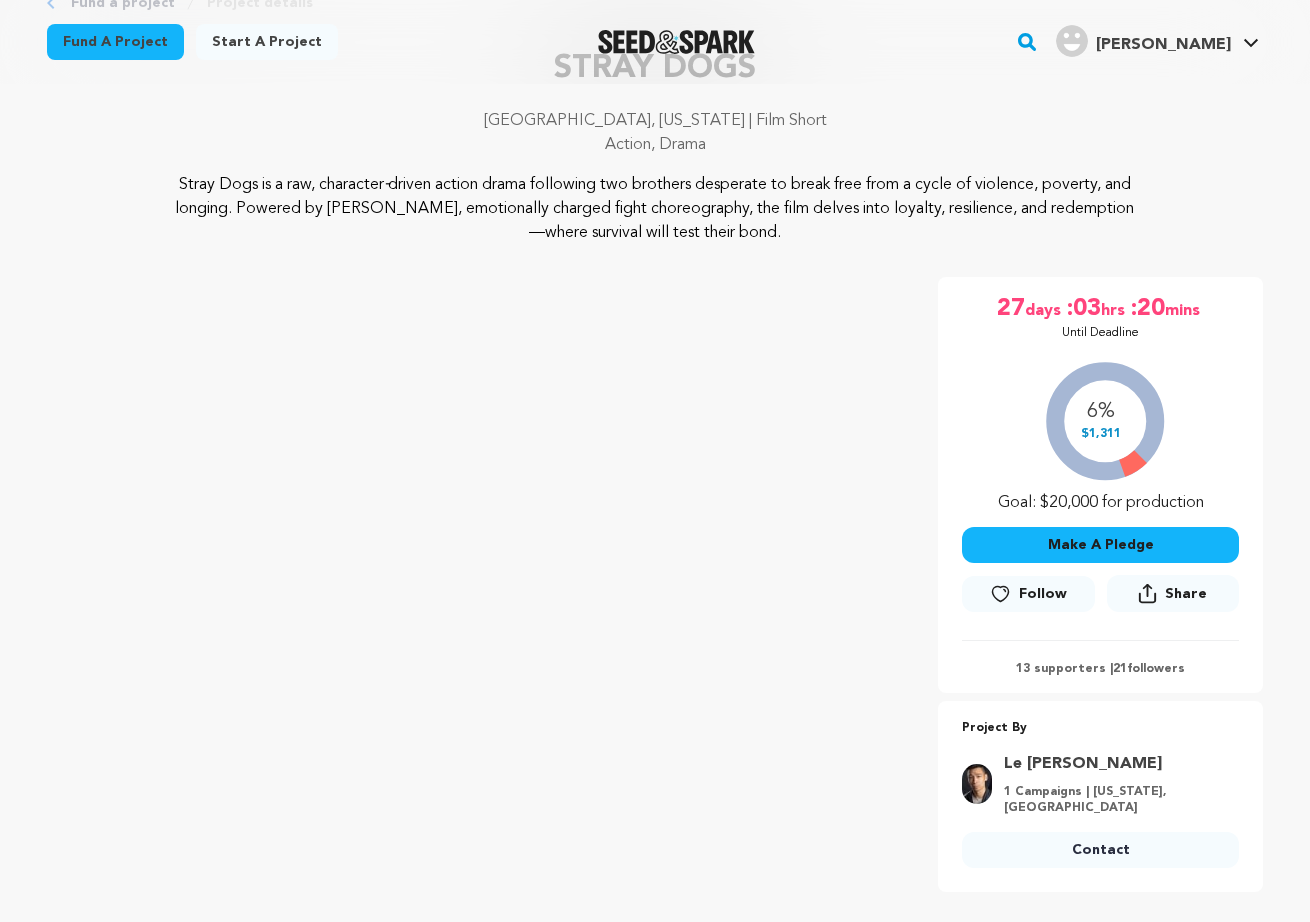 click on "STRAY DOGS
Los Angeles, California |                                     Film Short
Action,
Drama
Project By
Le Kevin" at bounding box center (655, 584) 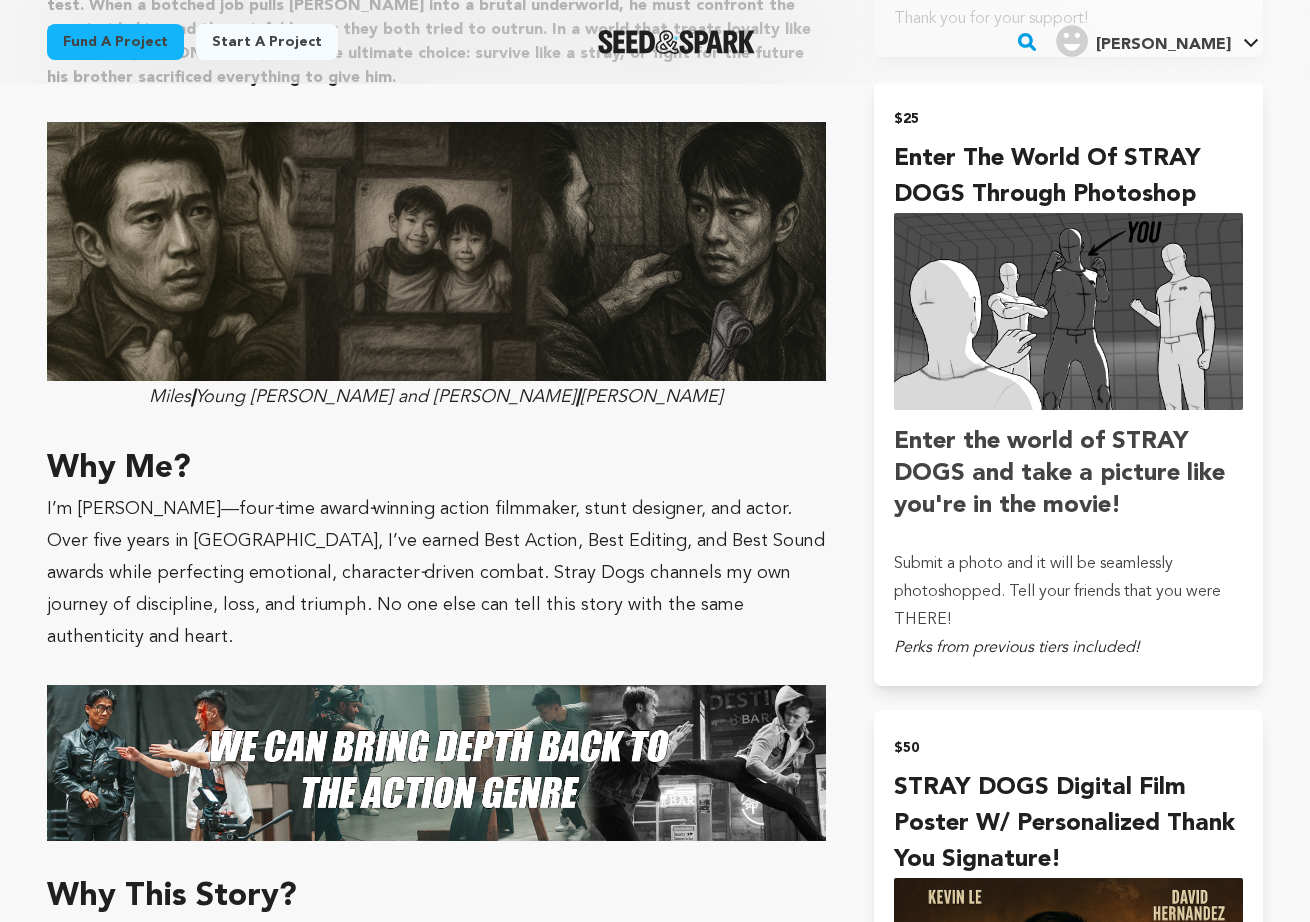 scroll, scrollTop: 1964, scrollLeft: 0, axis: vertical 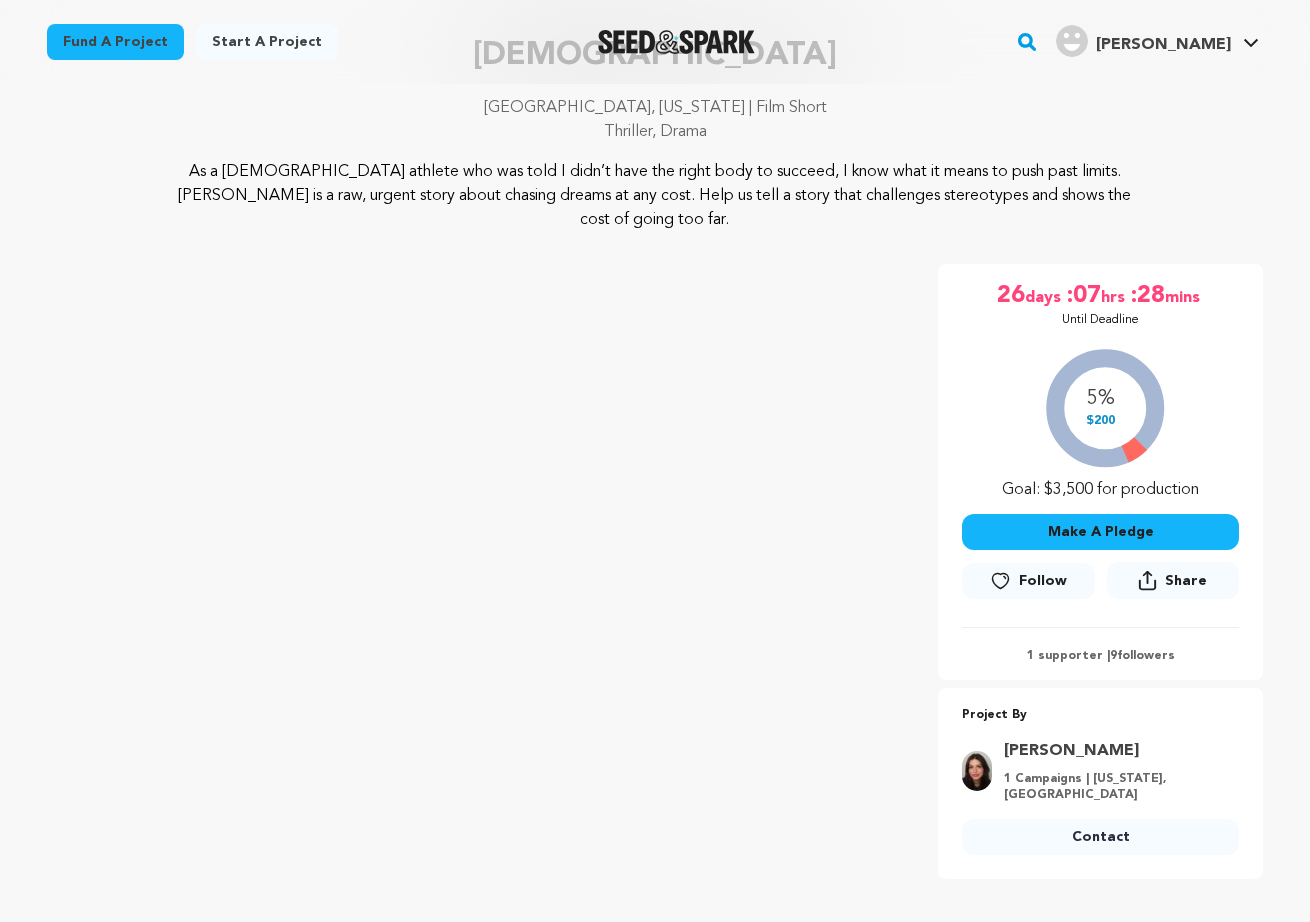 click on "Follow" at bounding box center (1043, 581) 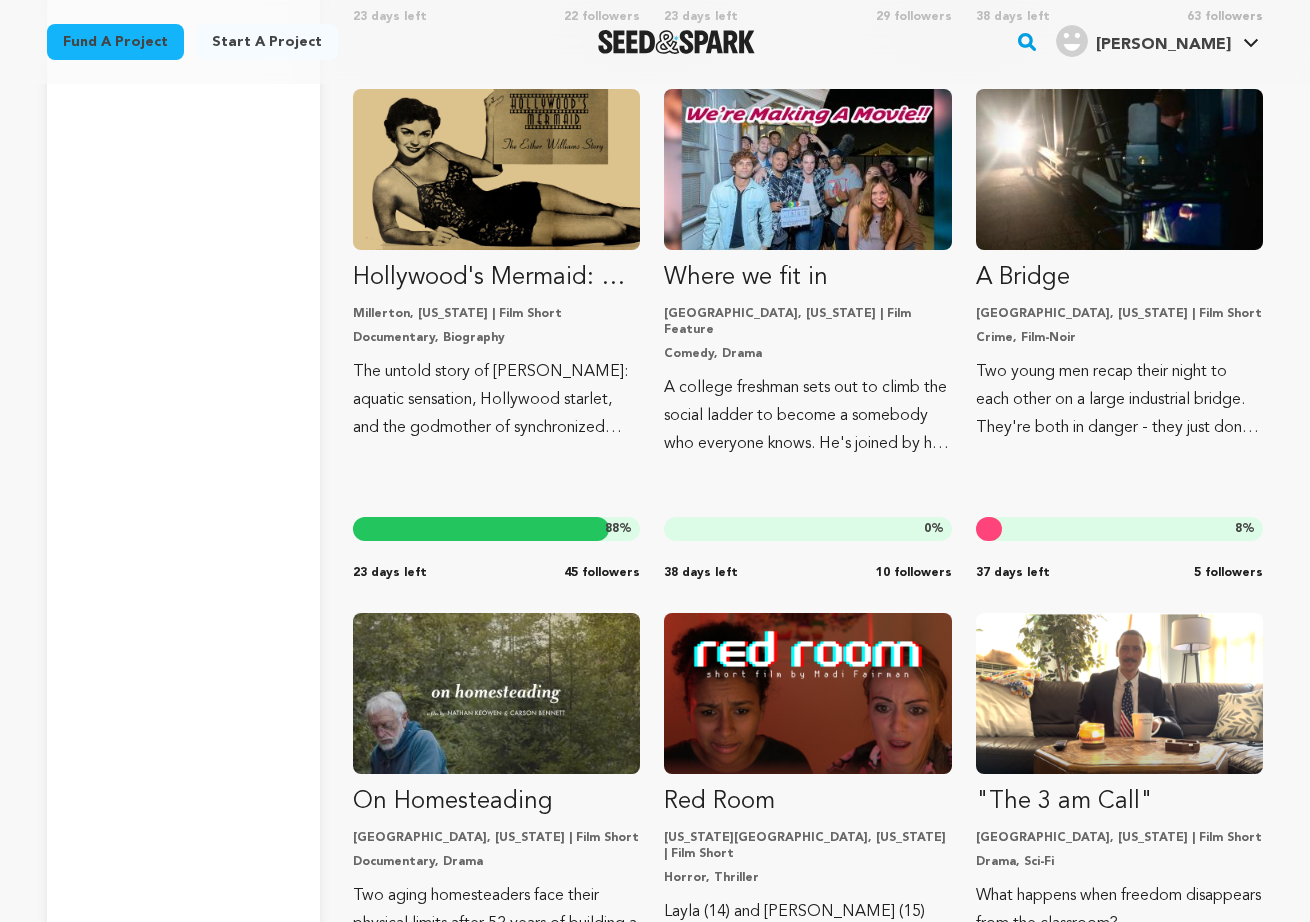 scroll, scrollTop: 7127, scrollLeft: 0, axis: vertical 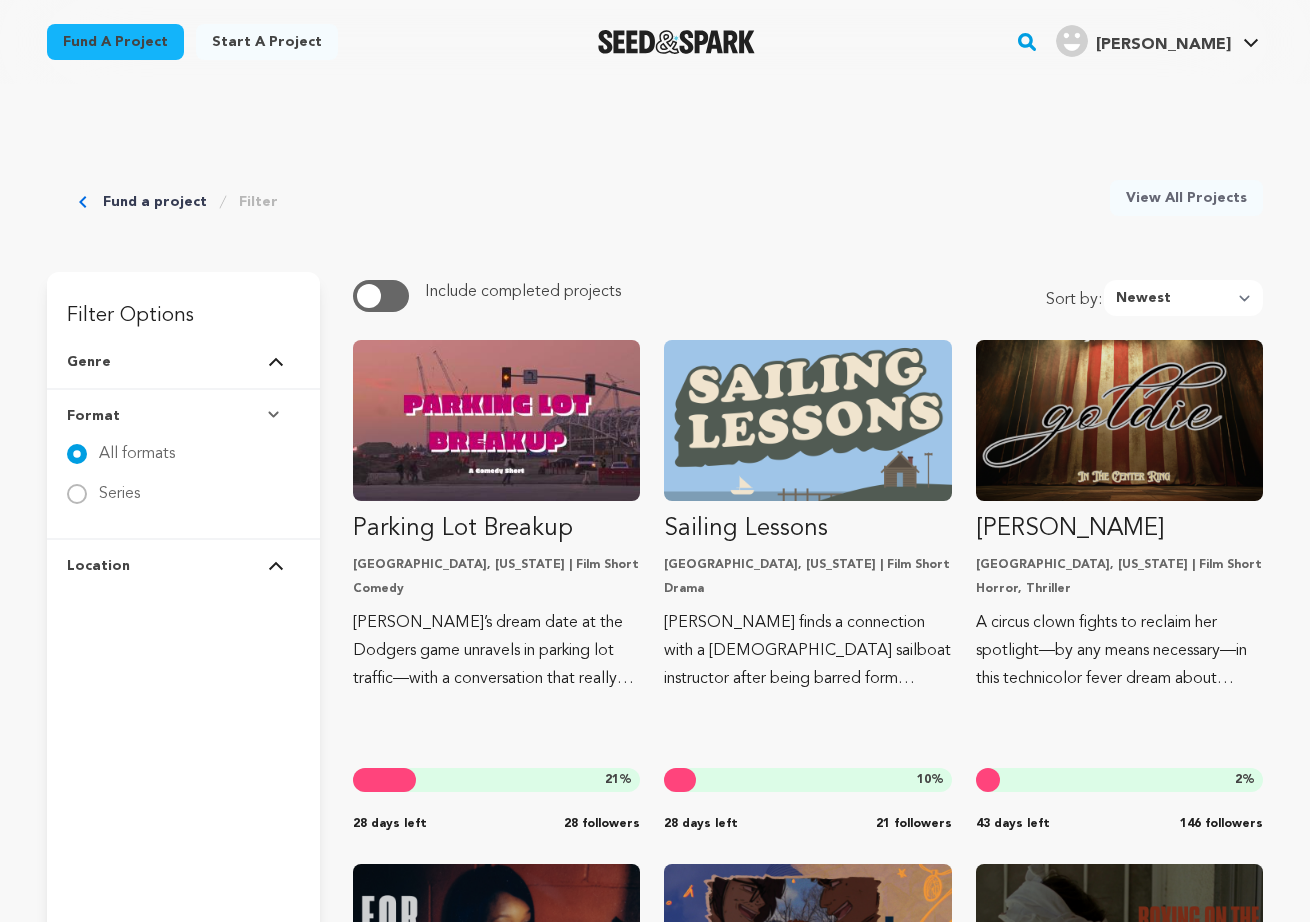 click on "Genre" at bounding box center (183, 362) 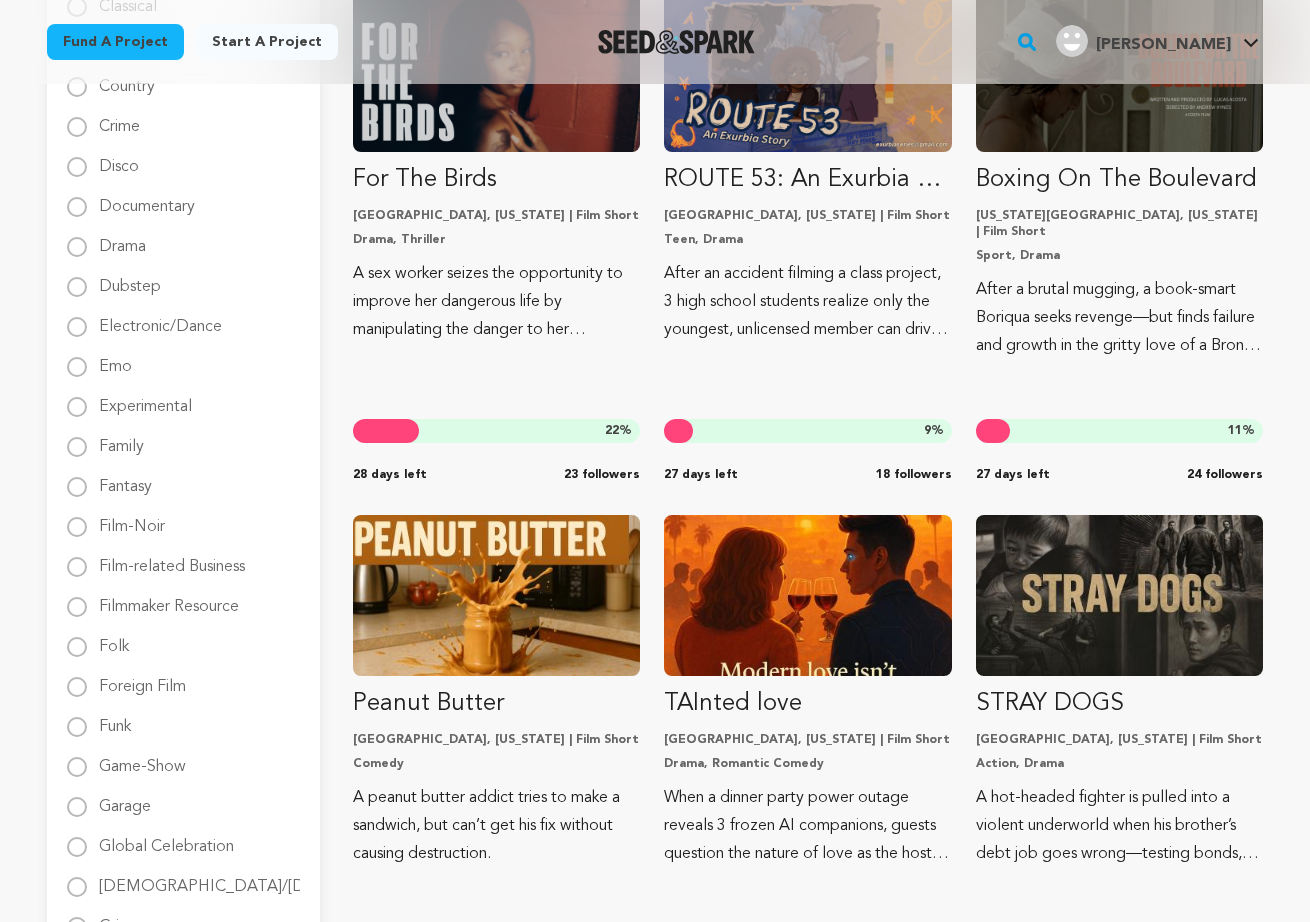 scroll, scrollTop: 0, scrollLeft: 0, axis: both 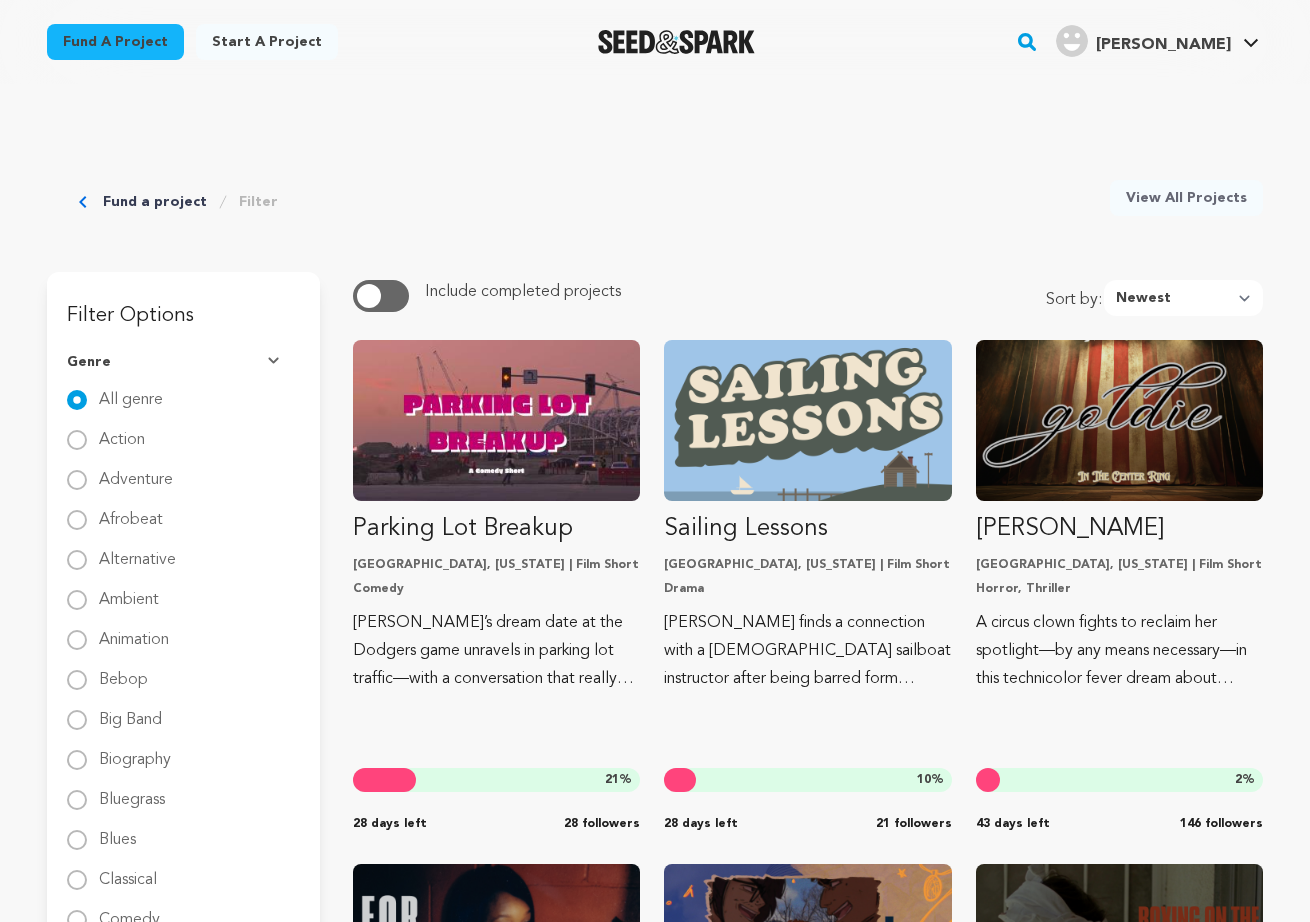 click on "Fund a project" at bounding box center [155, 202] 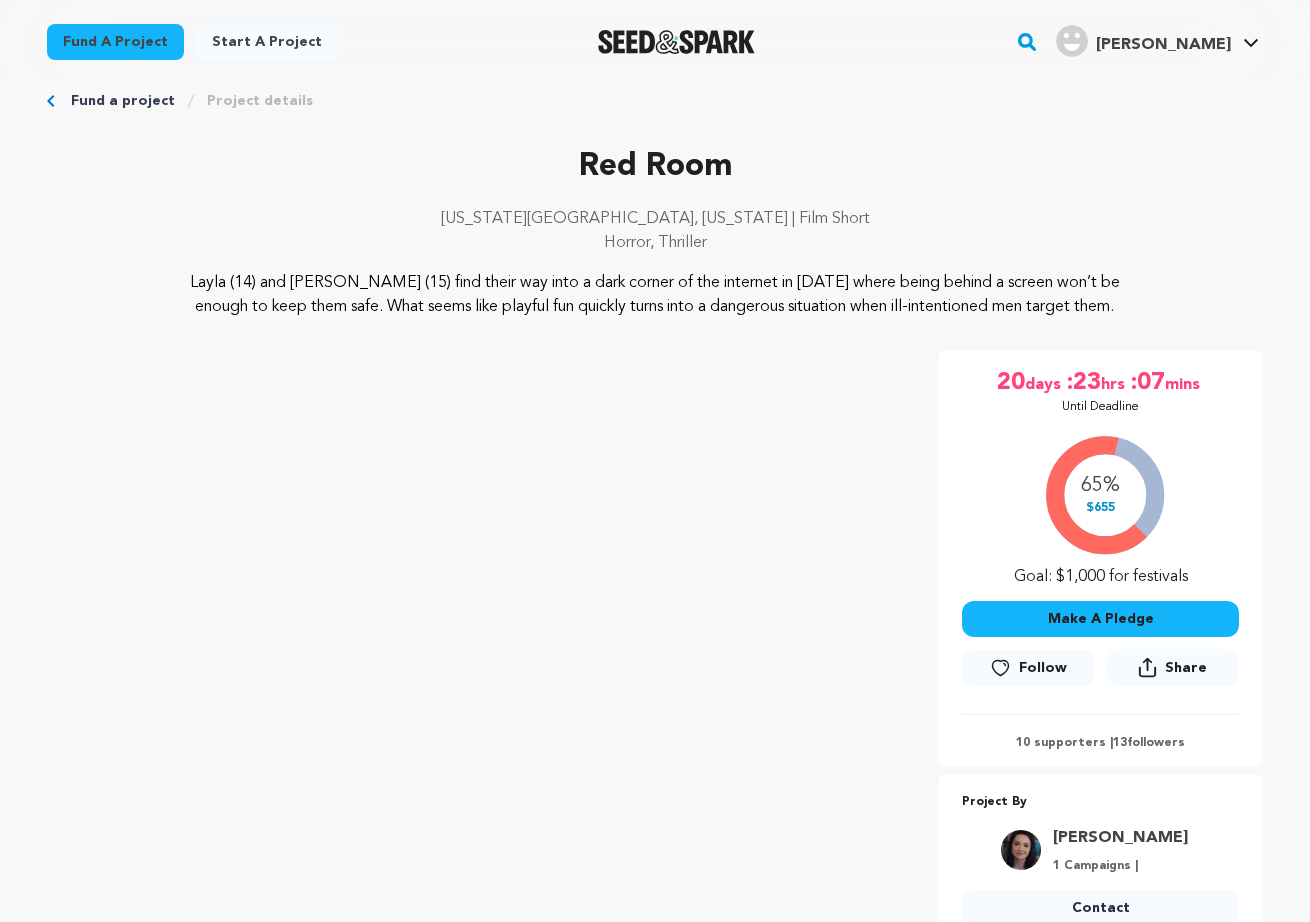scroll, scrollTop: 216, scrollLeft: 0, axis: vertical 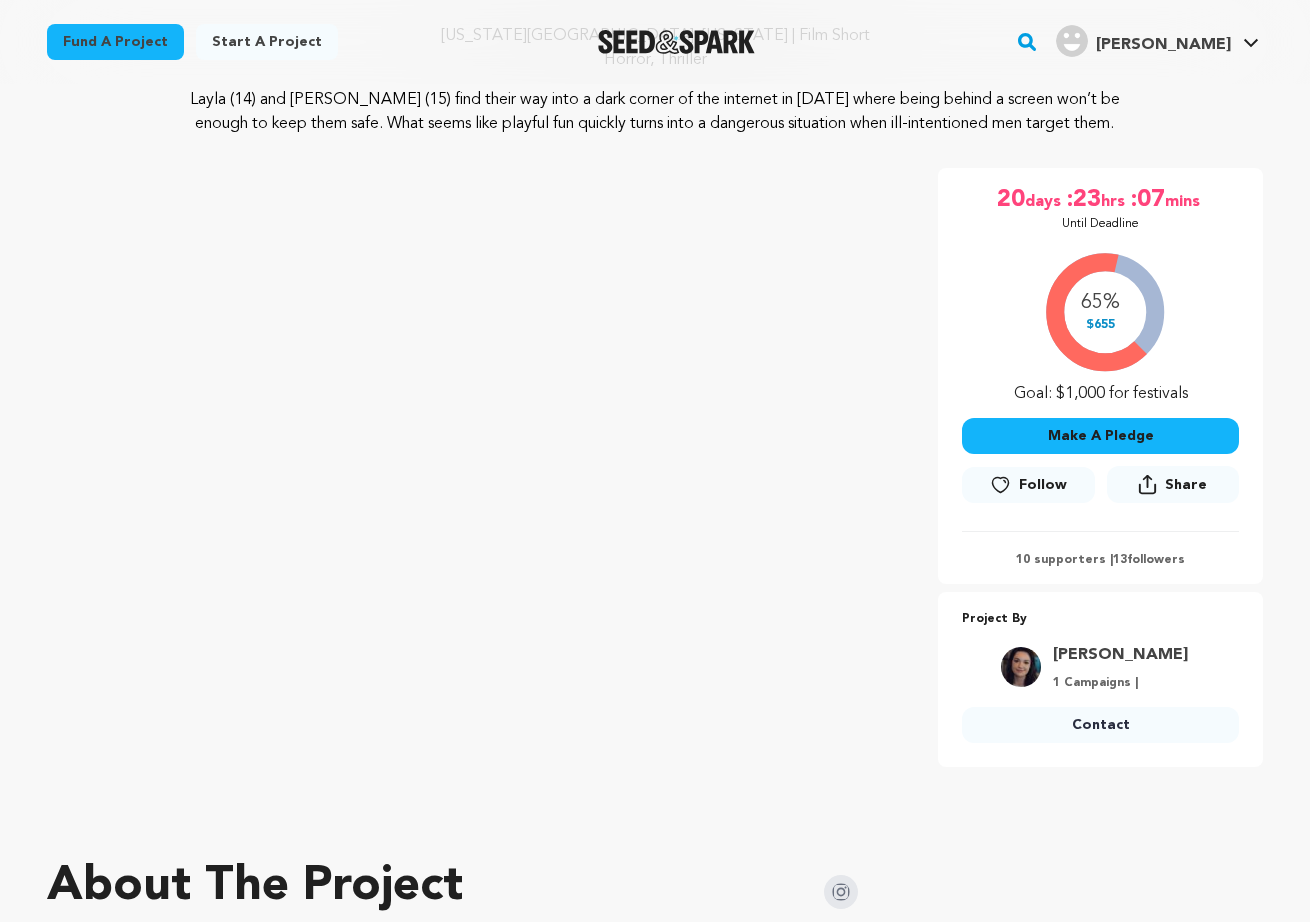 click on "Fund a project
Start a project
Search" at bounding box center [655, 3157] 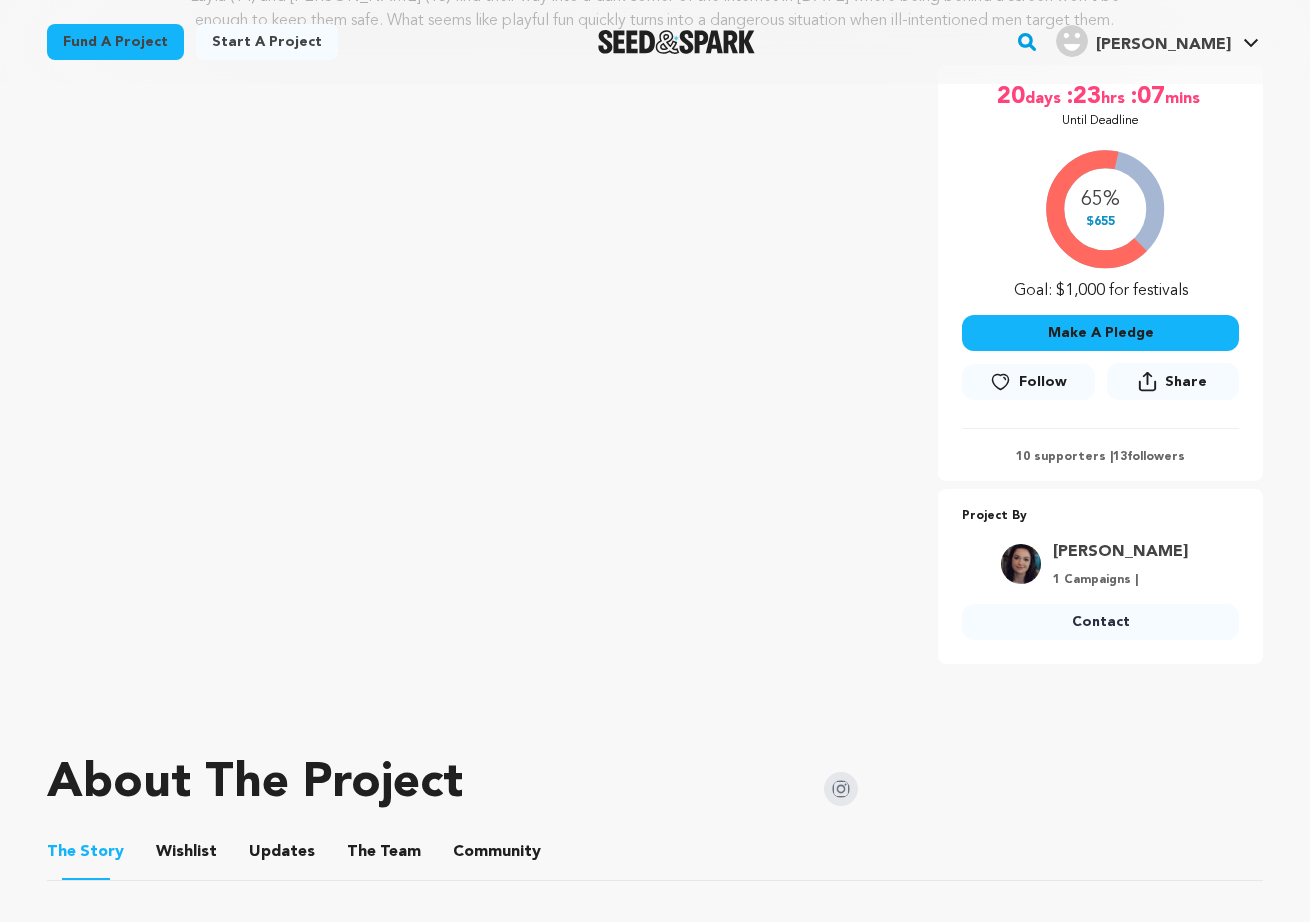 scroll, scrollTop: 290, scrollLeft: 0, axis: vertical 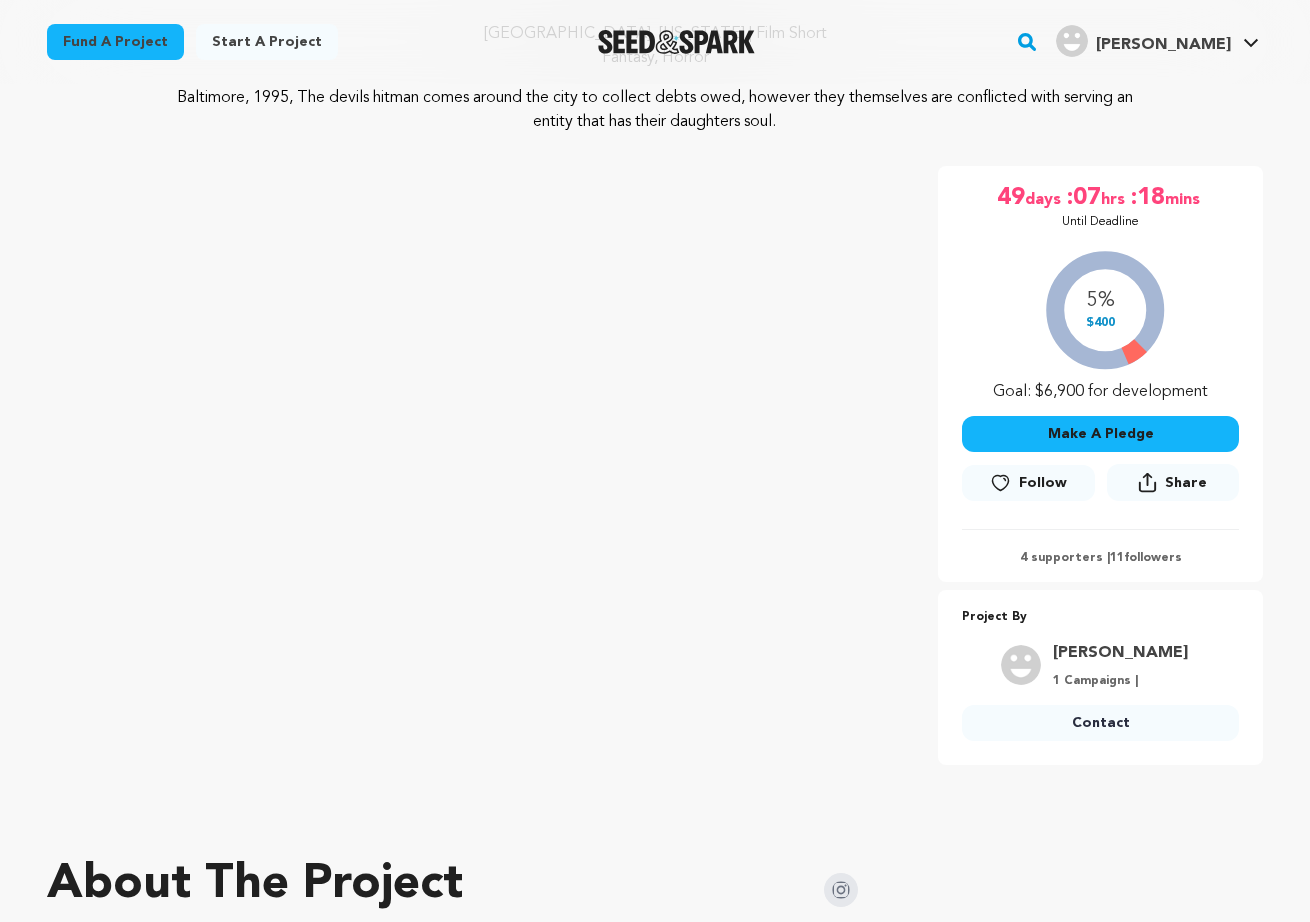 click on "Follow" at bounding box center [1028, 483] 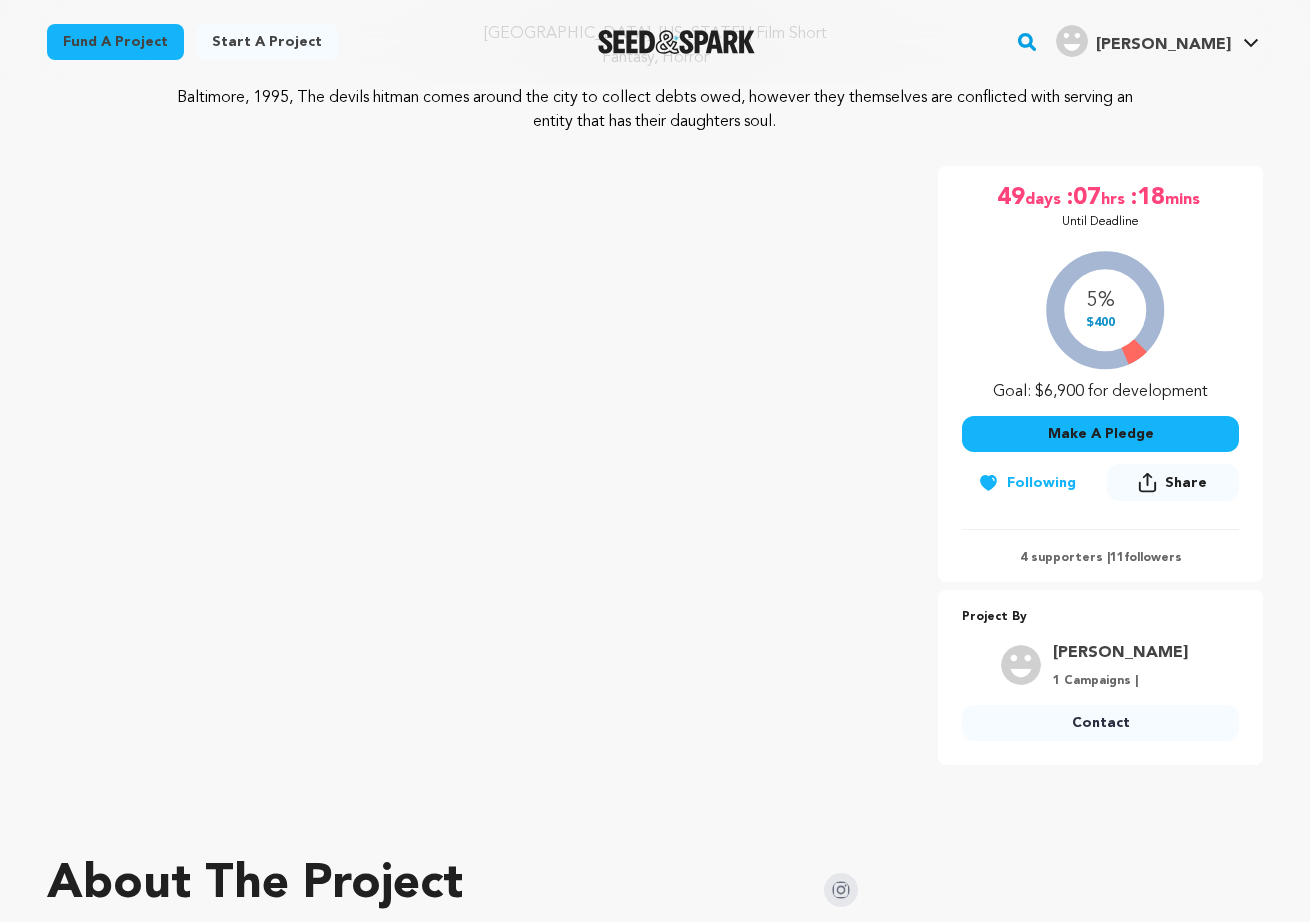 click on "Phantasia
Baltimore, Maryland |                                     Film Short
Fantasy,
Horror
Project By
Bronson Ismail" at bounding box center [655, 465] 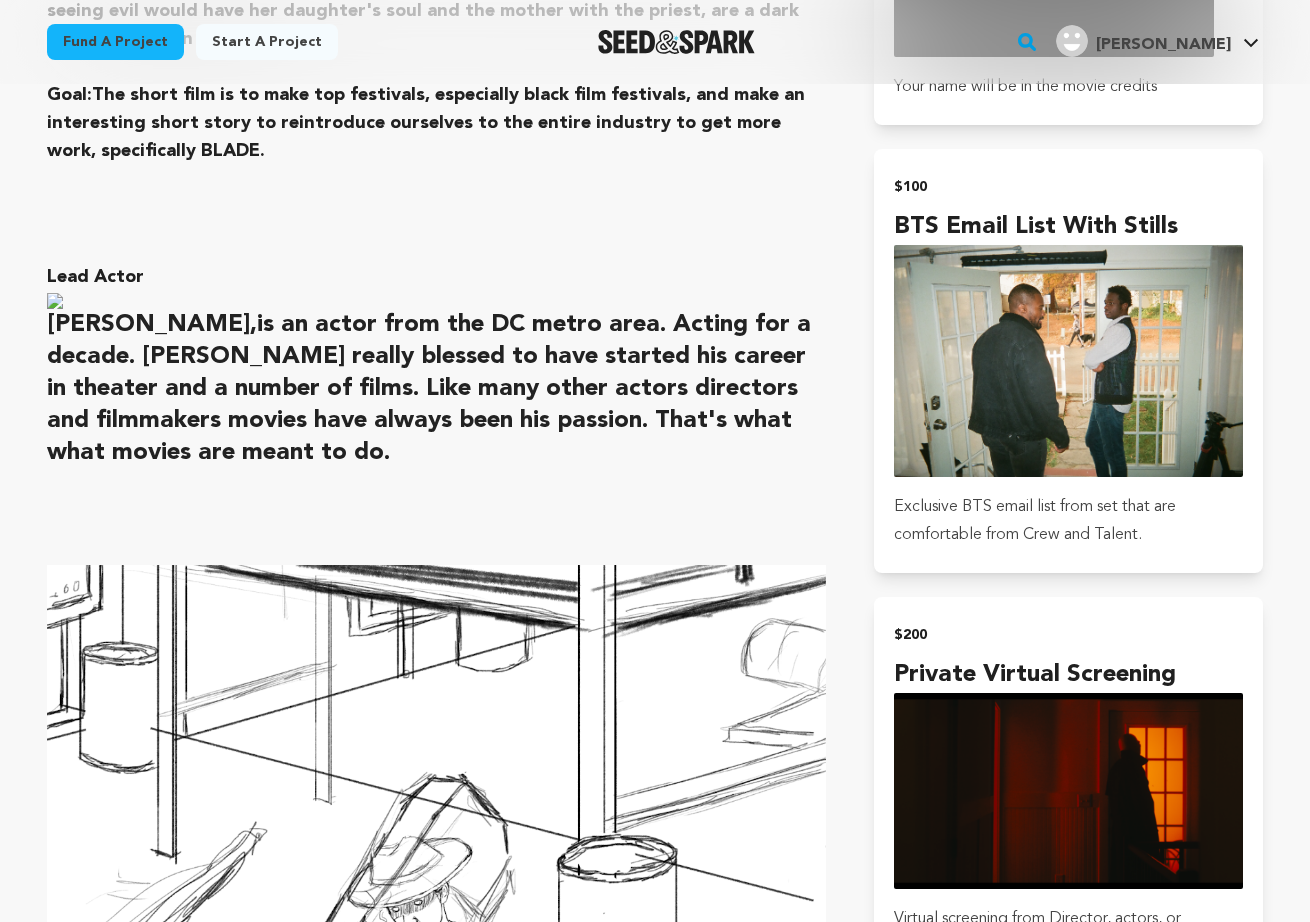 scroll, scrollTop: 2432, scrollLeft: 0, axis: vertical 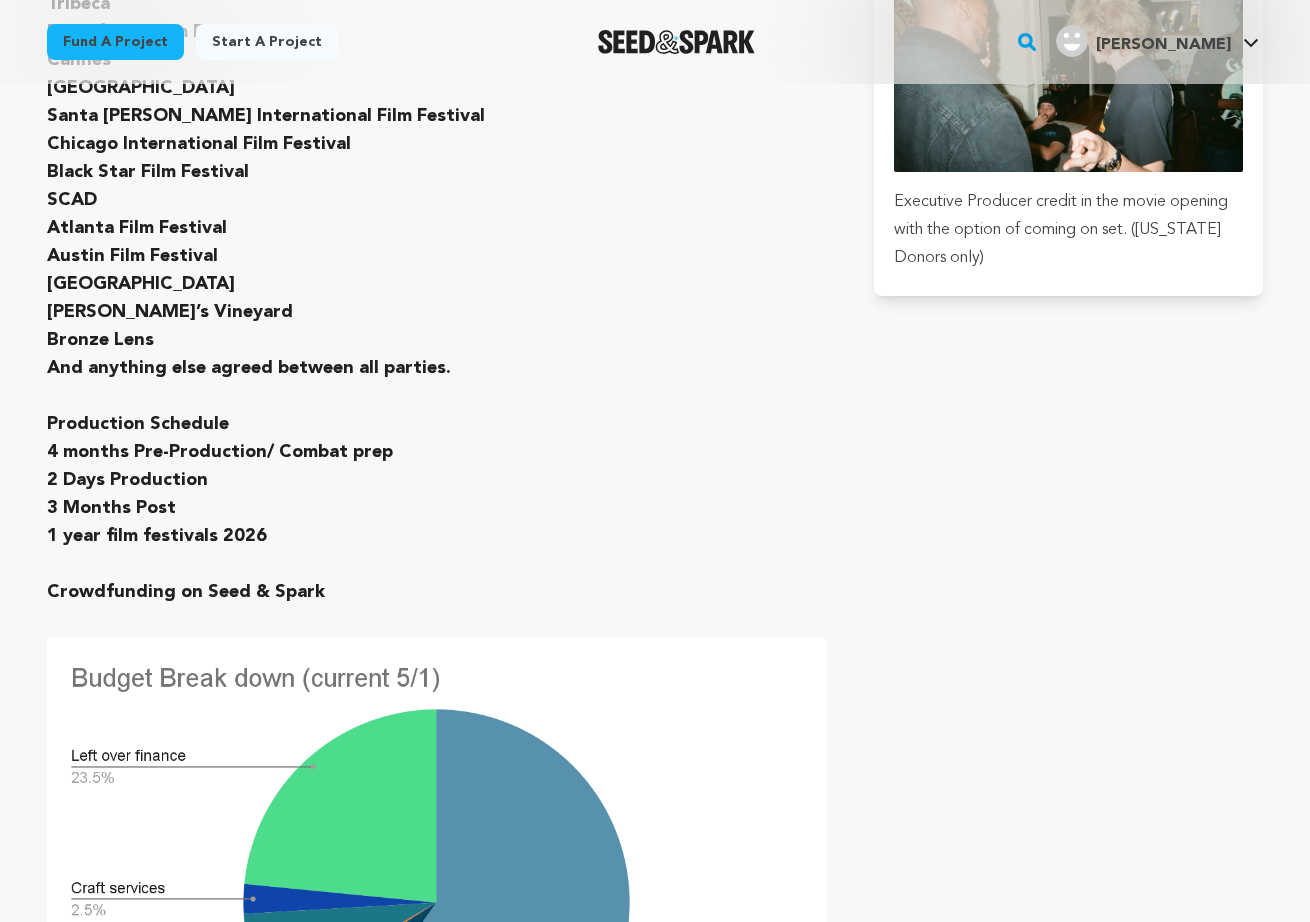 click on "Black Star Film Festival" at bounding box center [148, 172] 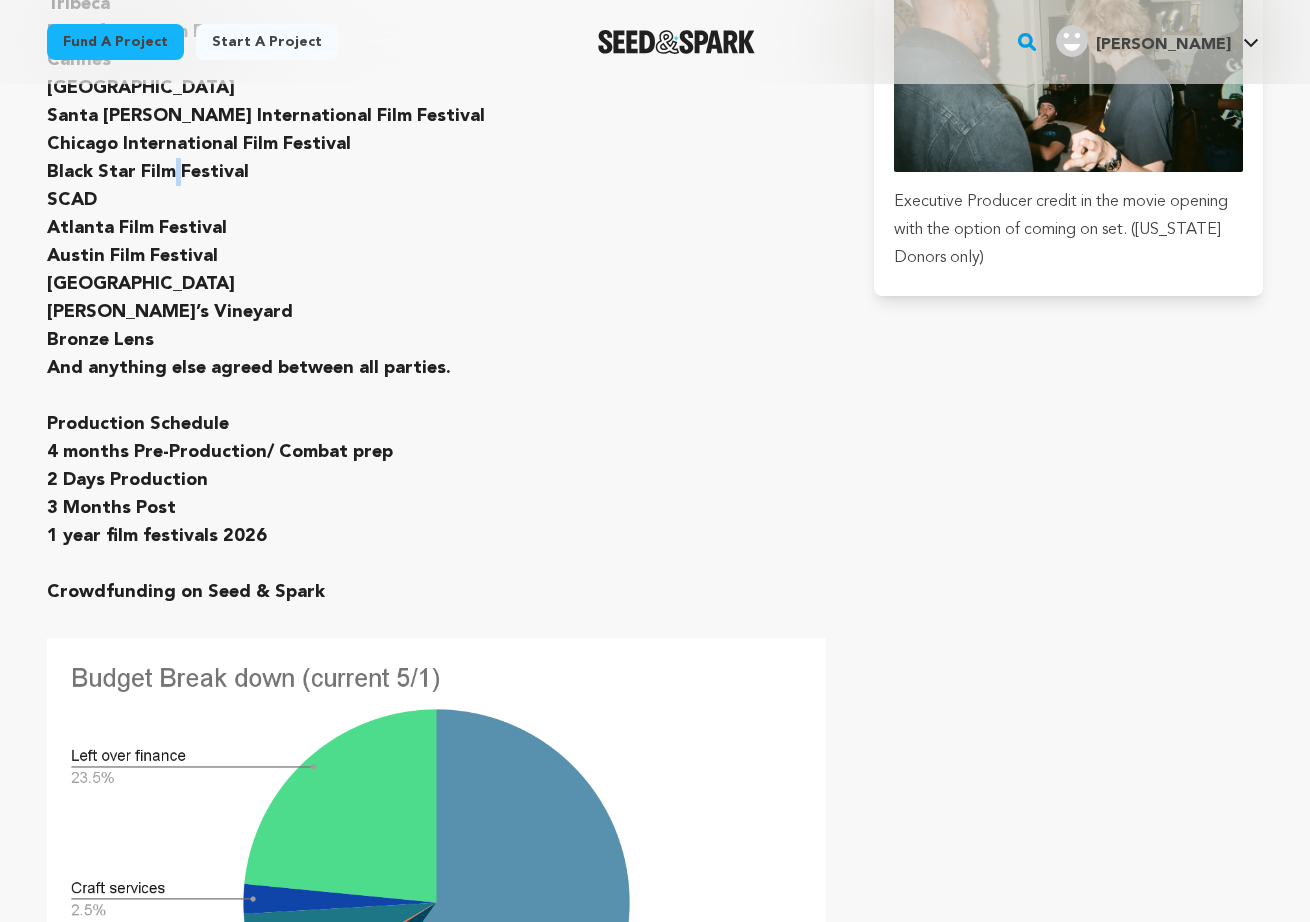 click on "Black Star Film Festival" at bounding box center [148, 172] 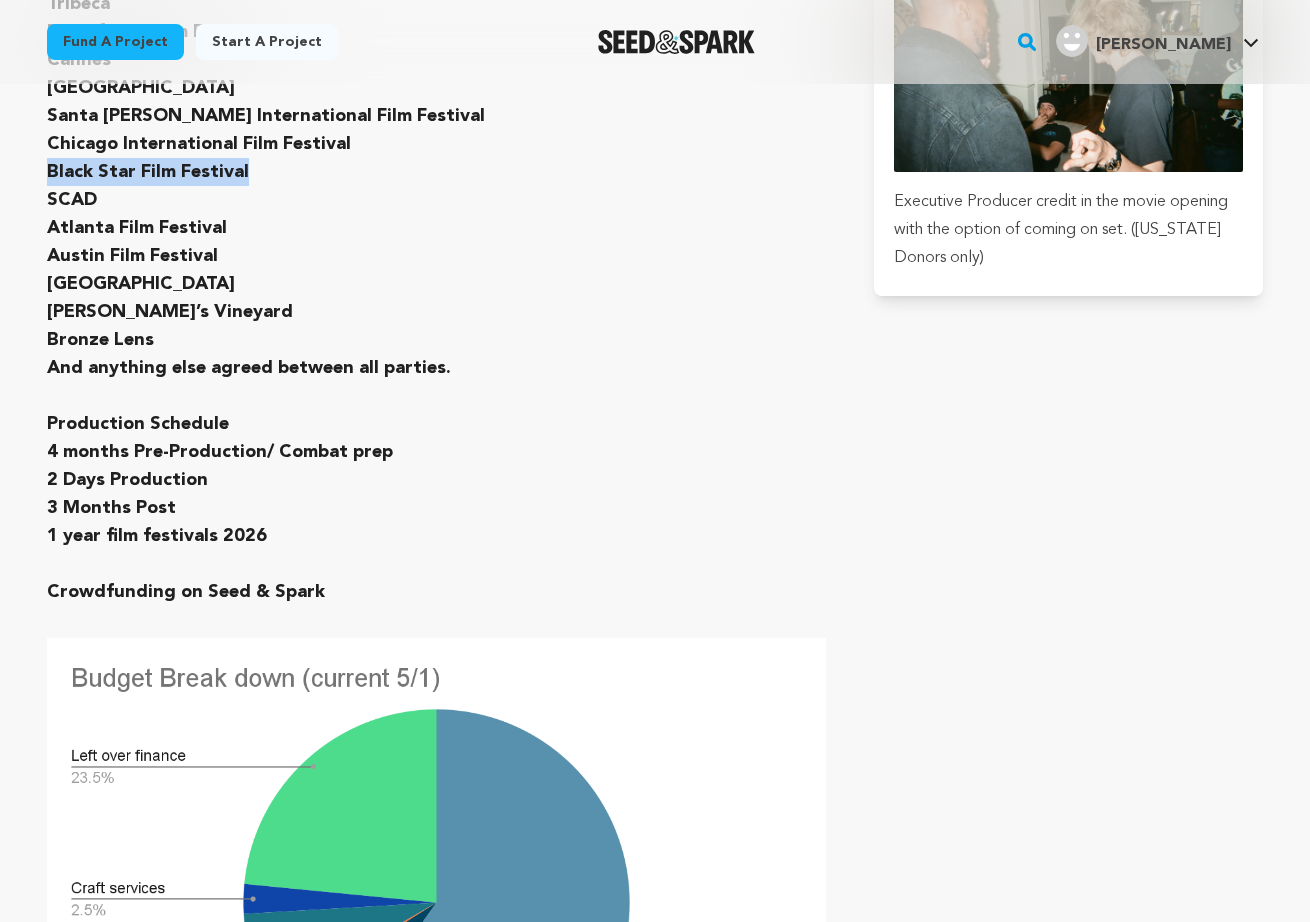 click on "Black Star Film Festival" at bounding box center (148, 172) 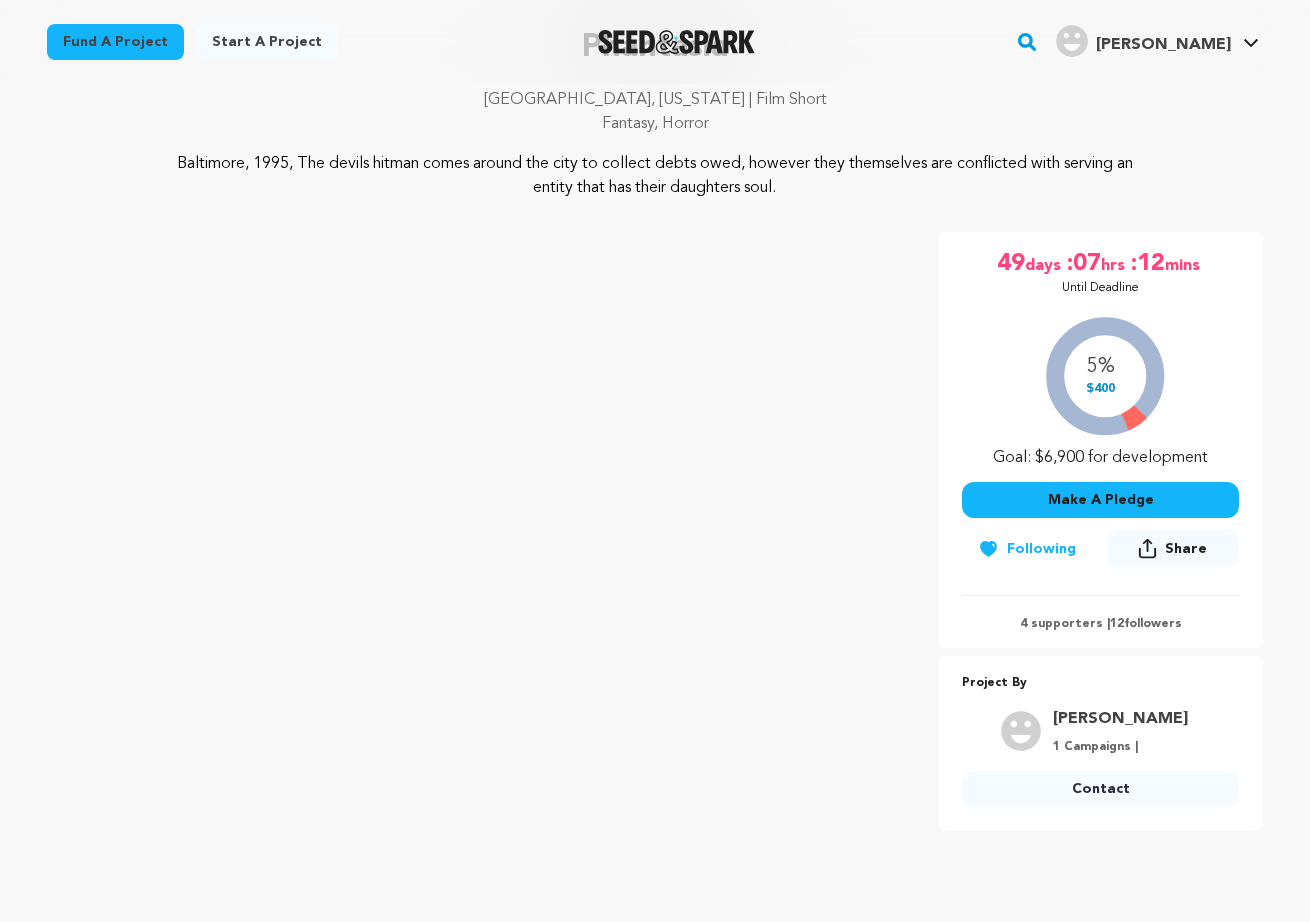 scroll, scrollTop: 0, scrollLeft: 0, axis: both 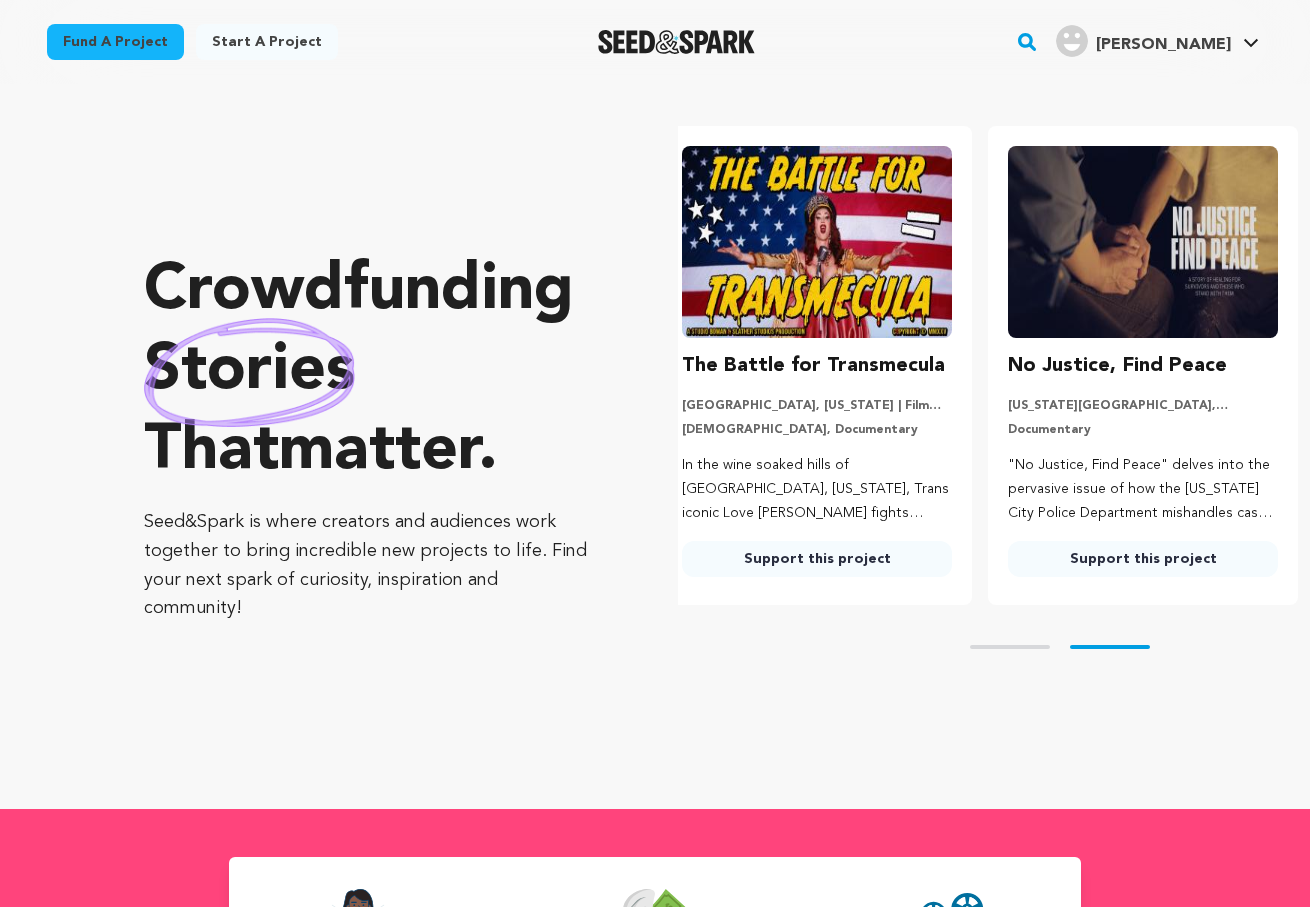click on "Fund a project" at bounding box center (115, 42) 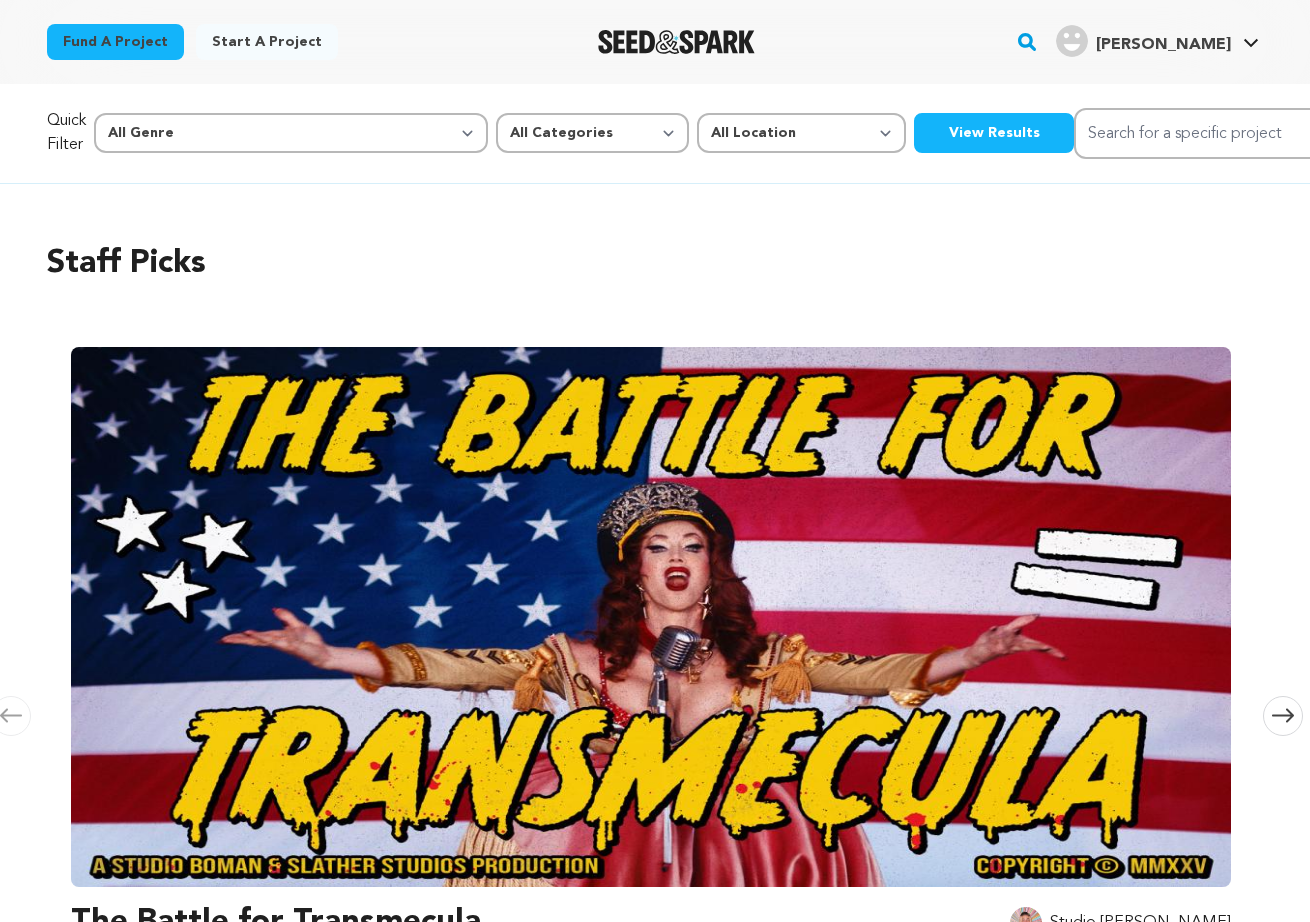 scroll, scrollTop: 0, scrollLeft: 0, axis: both 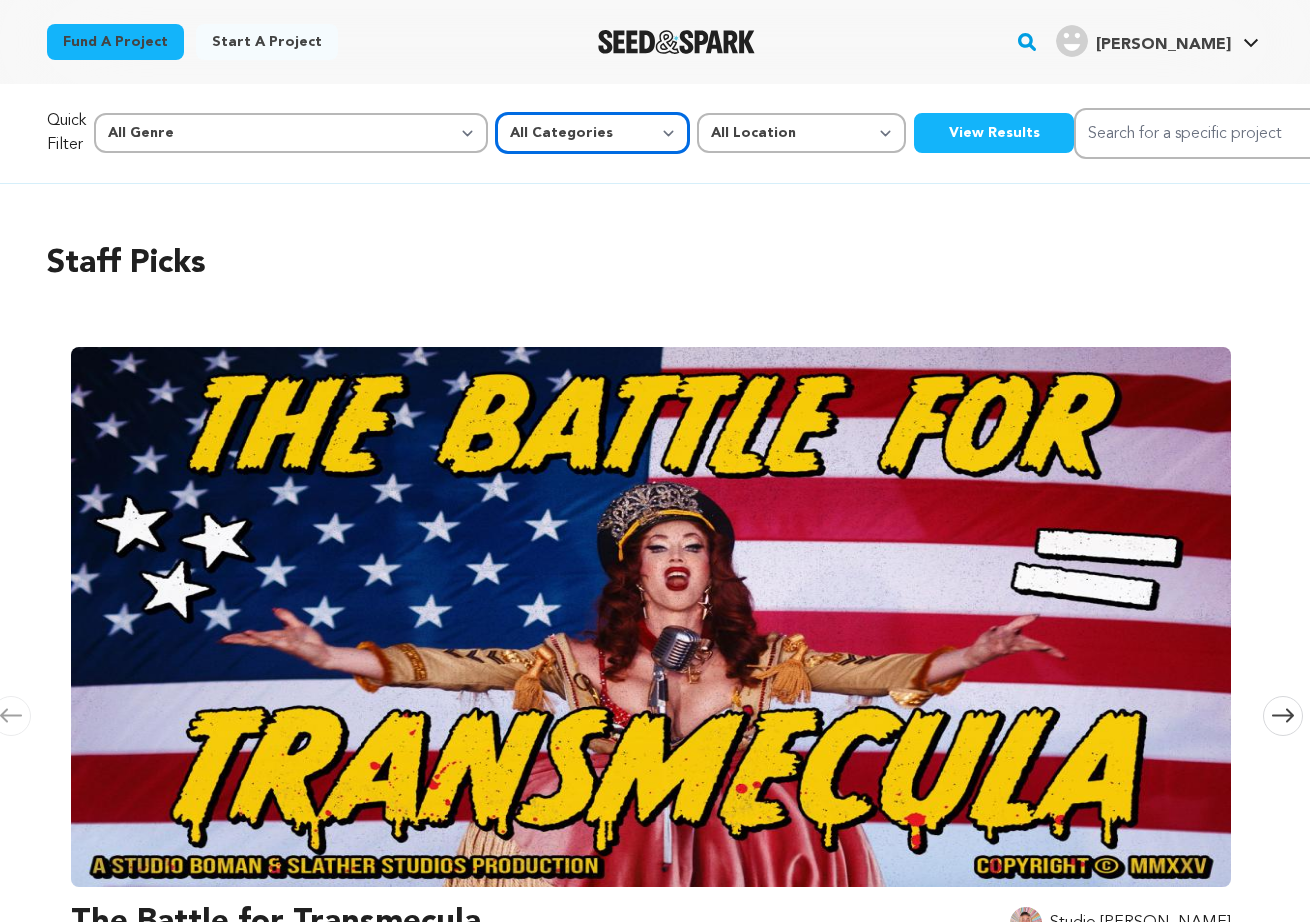 select on "382" 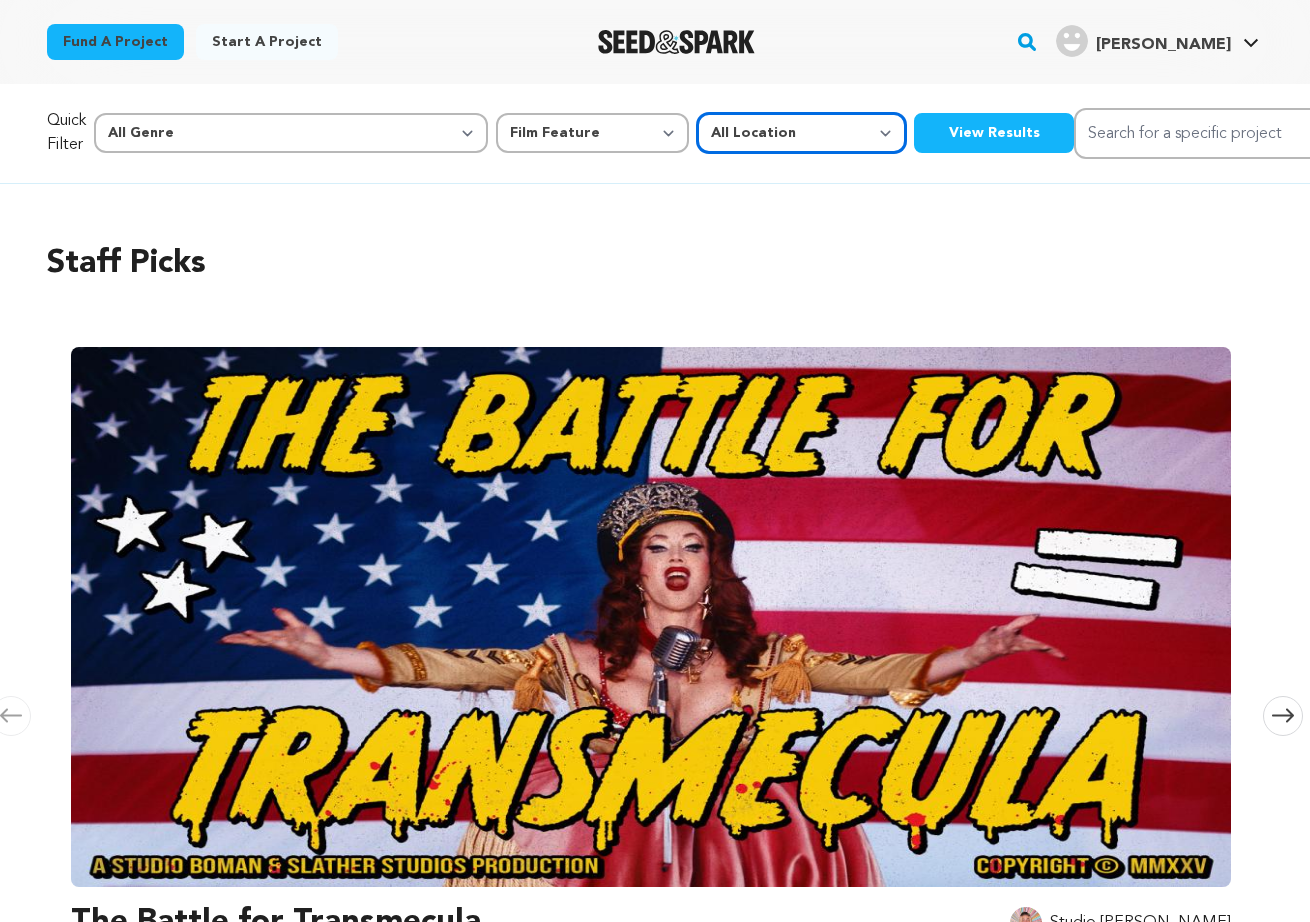 select on "1671" 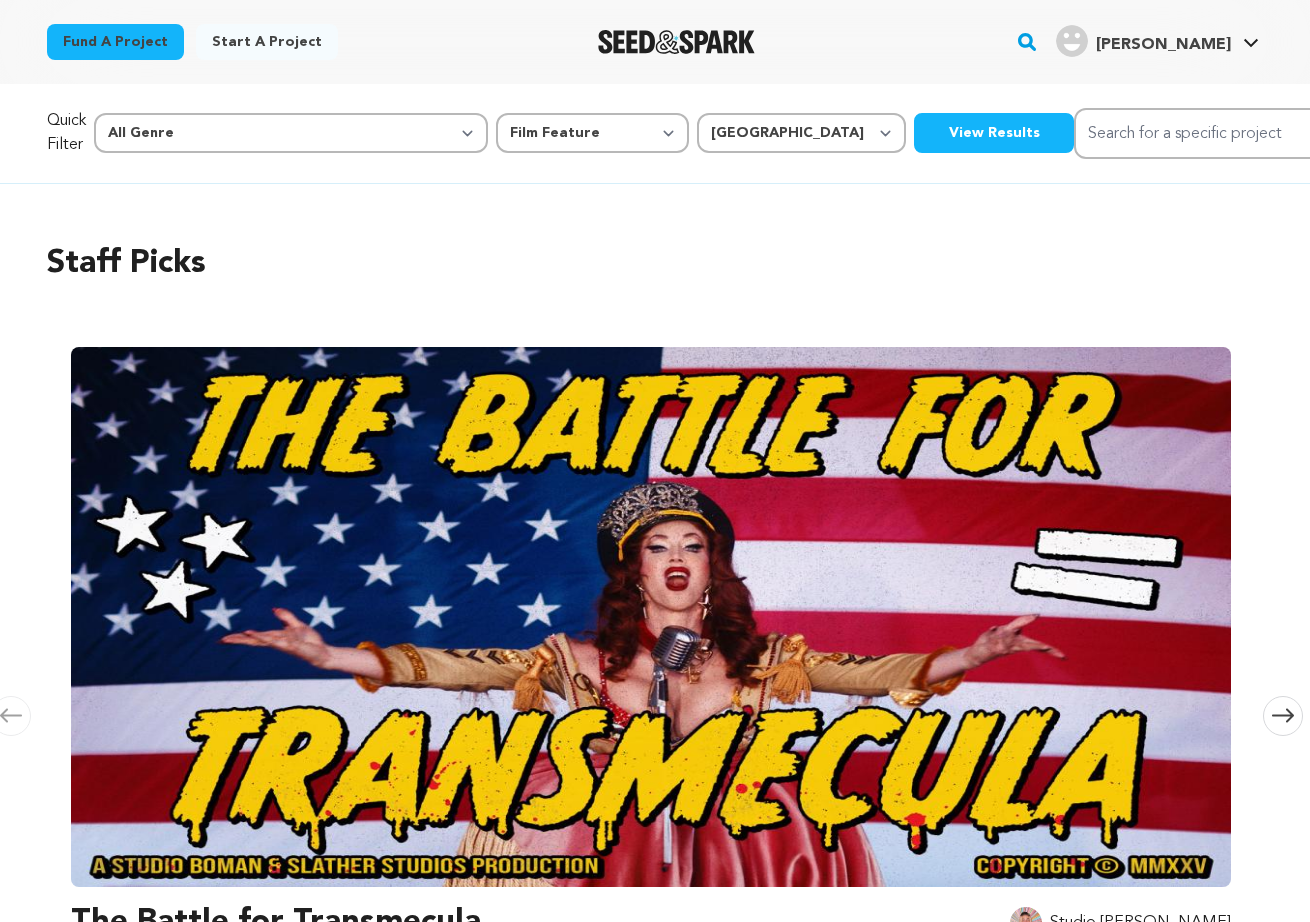 click on "View Results" at bounding box center [994, 133] 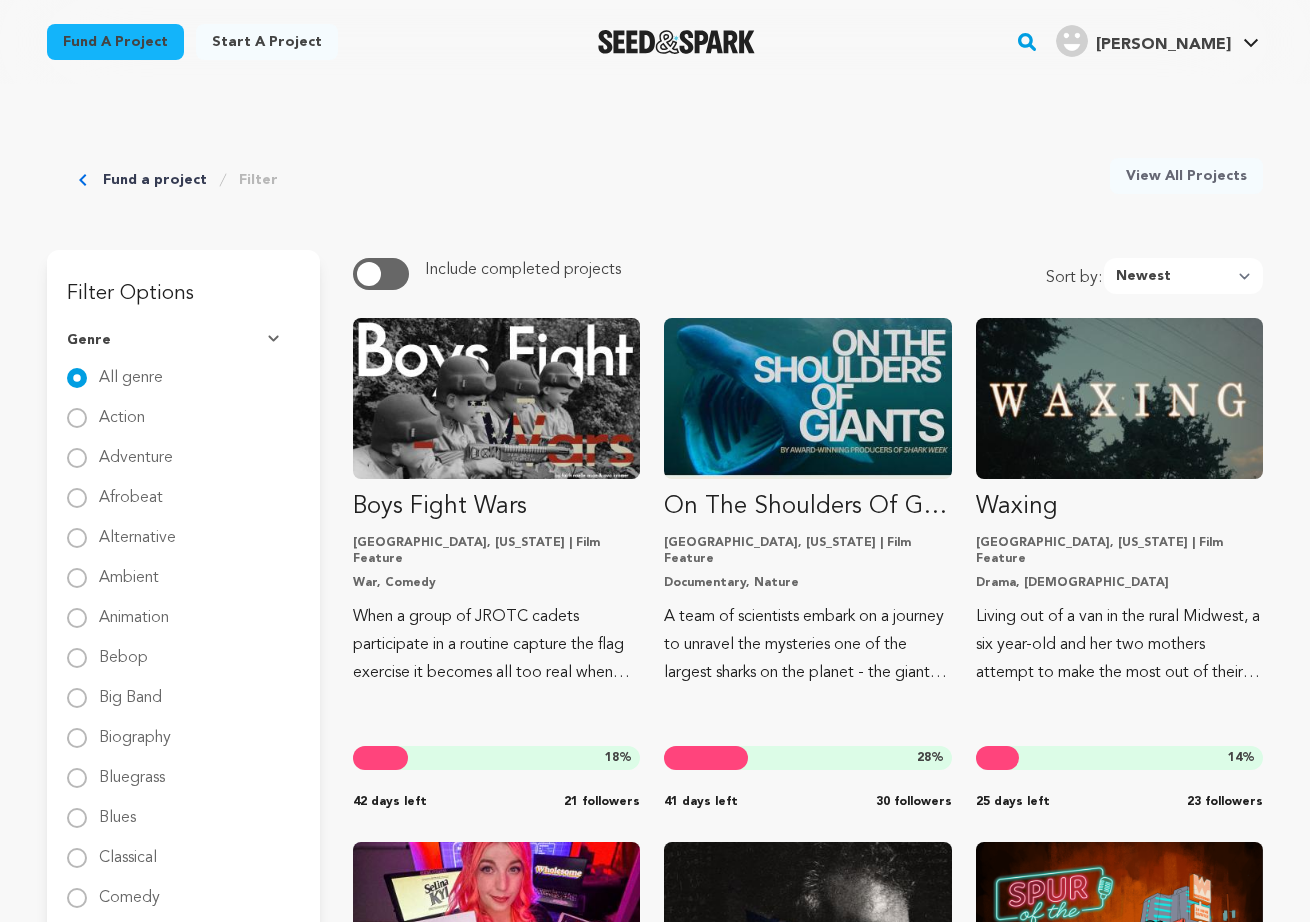 scroll, scrollTop: 29, scrollLeft: 0, axis: vertical 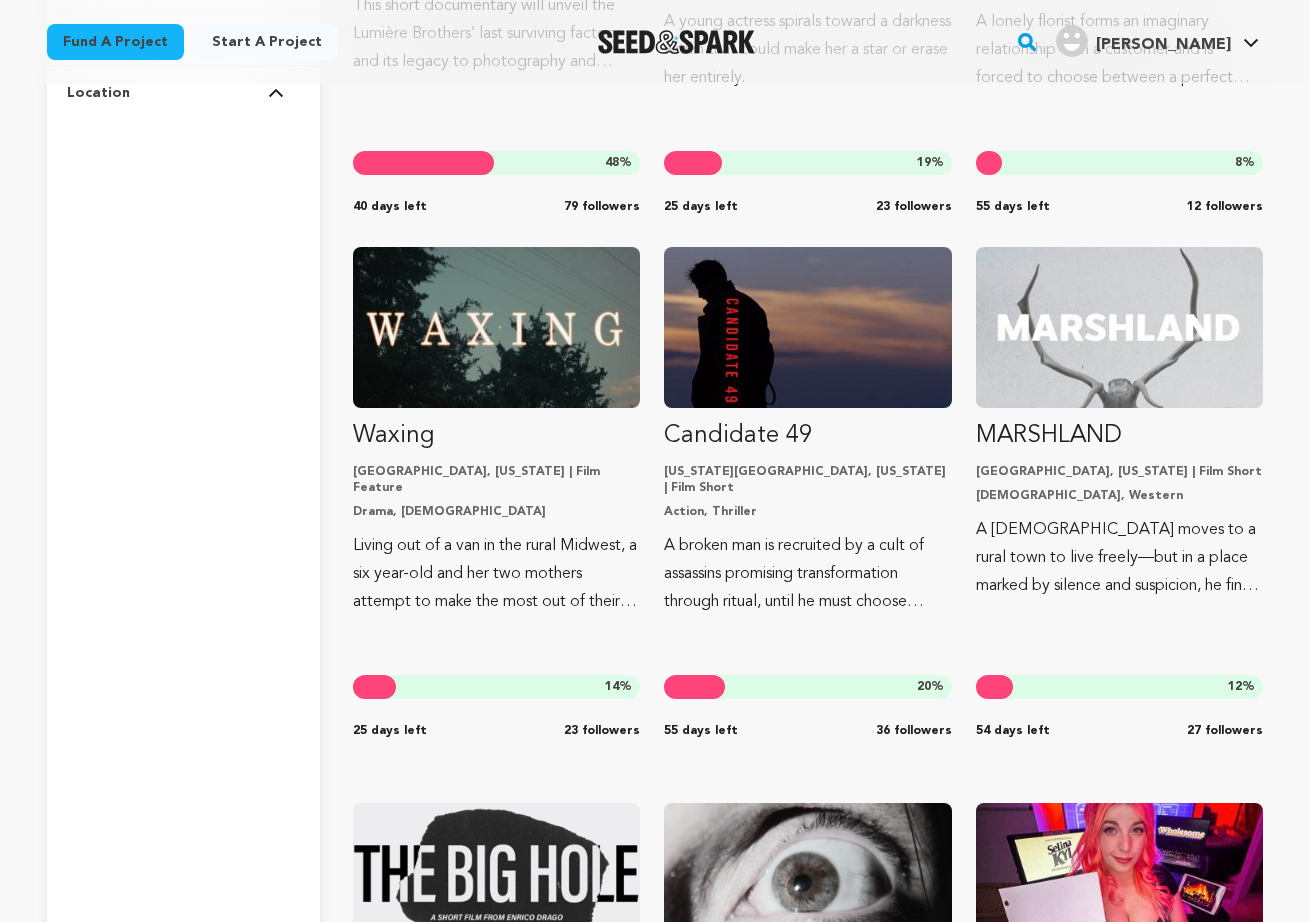 click at bounding box center [676, 42] 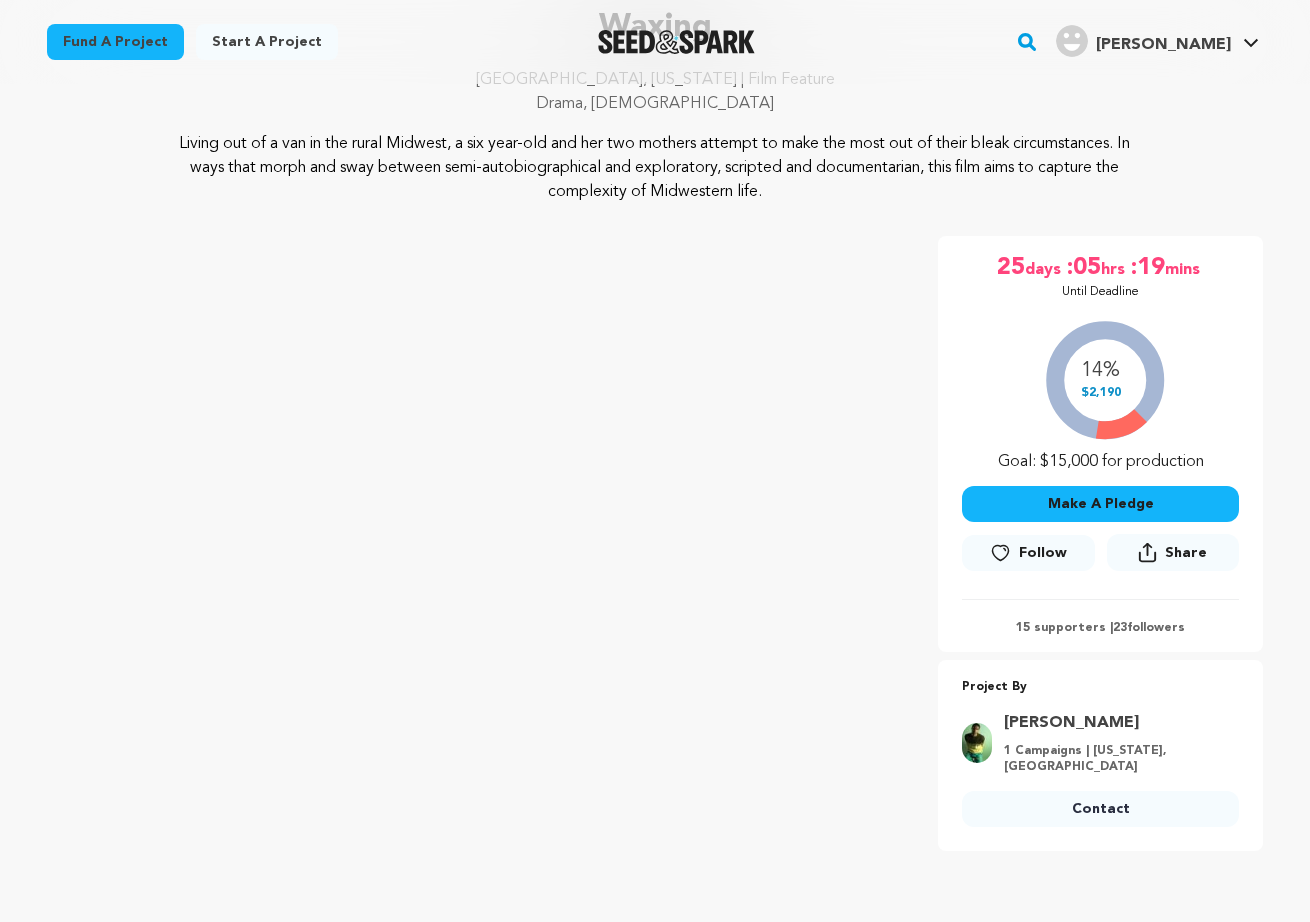 scroll, scrollTop: 356, scrollLeft: 0, axis: vertical 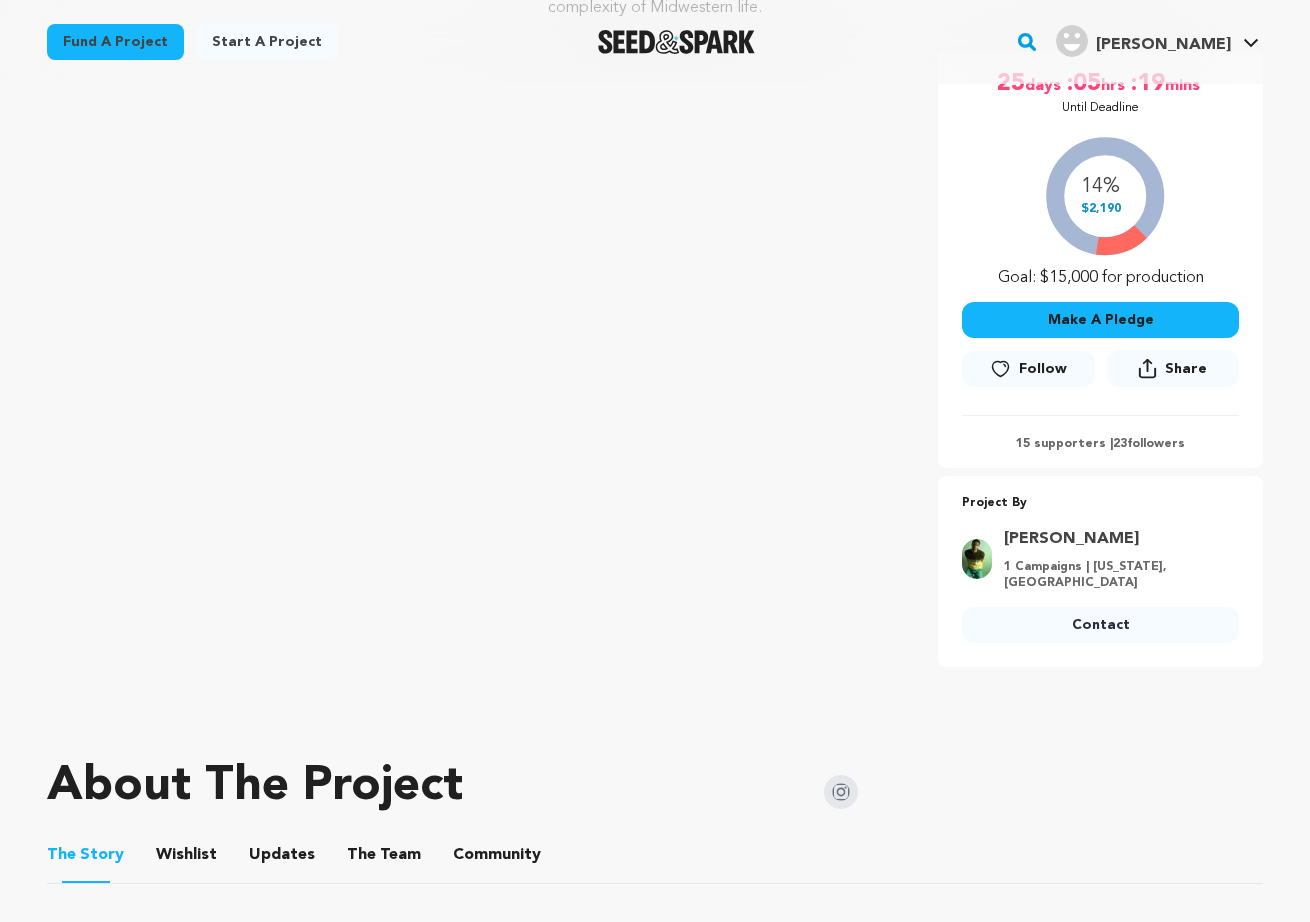 click on "Follow" at bounding box center [1028, 369] 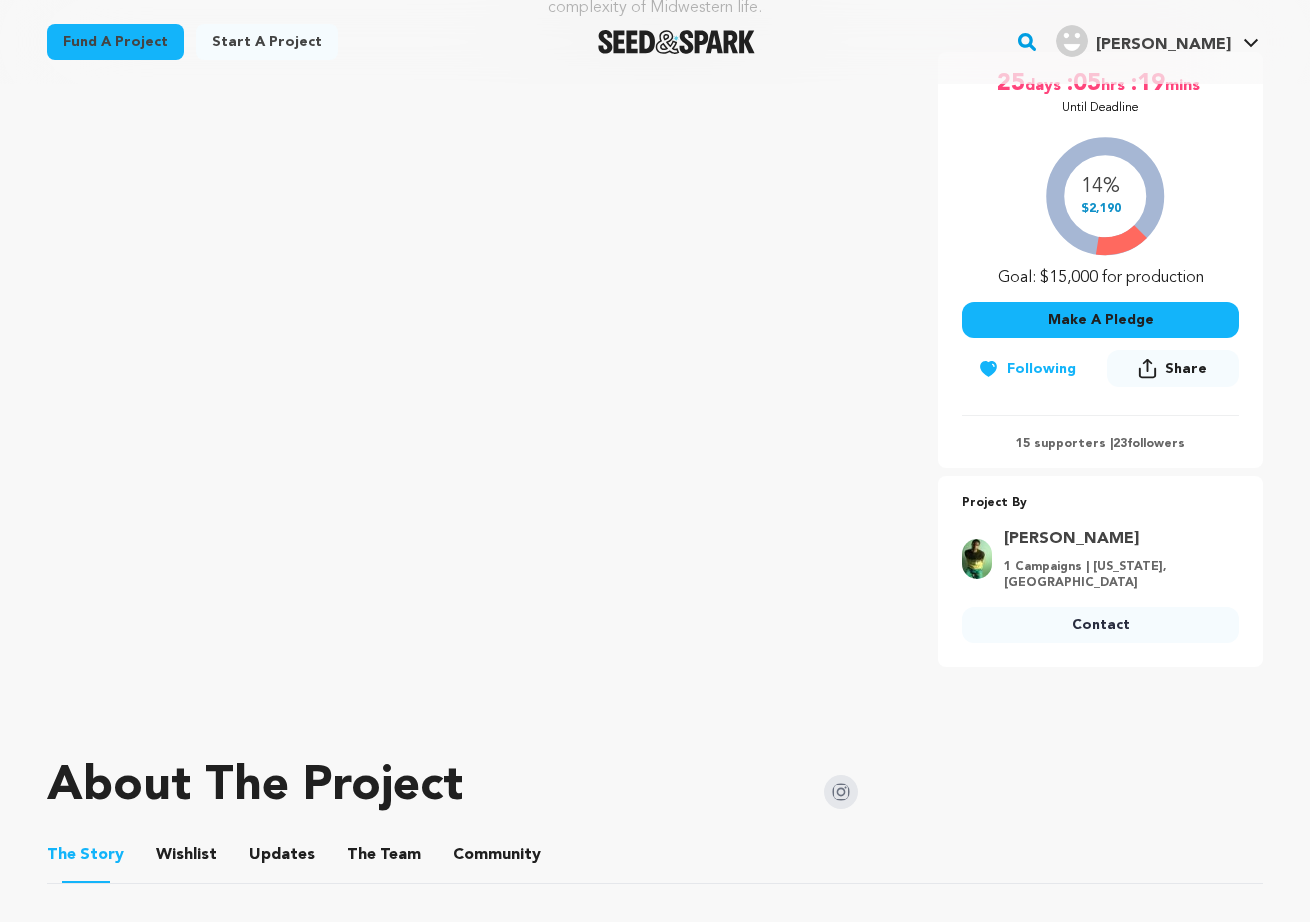 click on "Waxing
Chicago, Illinois |                                     Film Feature
Drama,
LGBTQ
Project By
Sterling Sullivan" at bounding box center [655, 359] 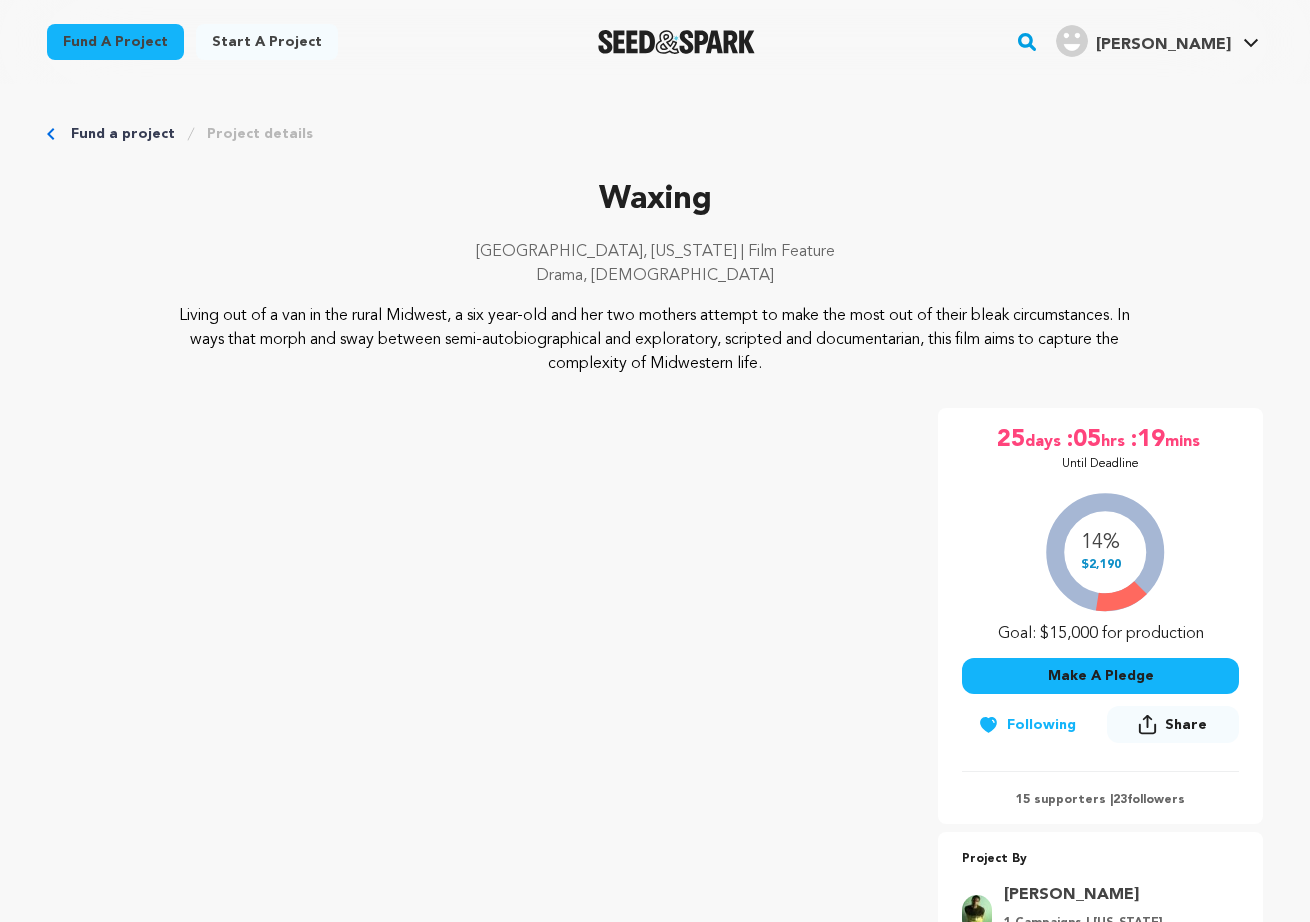 scroll, scrollTop: 335, scrollLeft: 0, axis: vertical 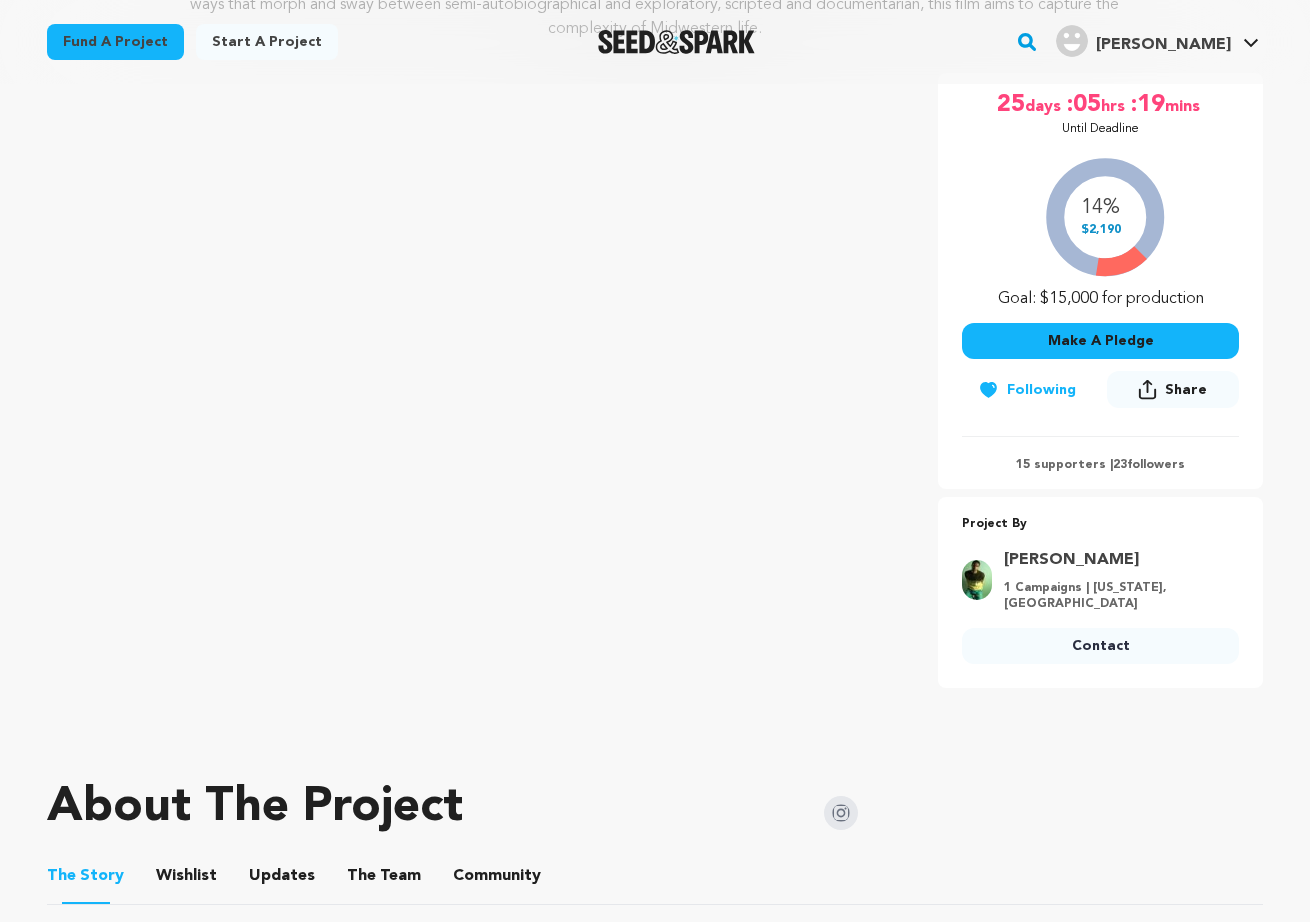 click on "Waxing
Chicago, Illinois |                                     Film Feature
Drama,
LGBTQ
Project By
Sterling Sullivan" at bounding box center [655, 380] 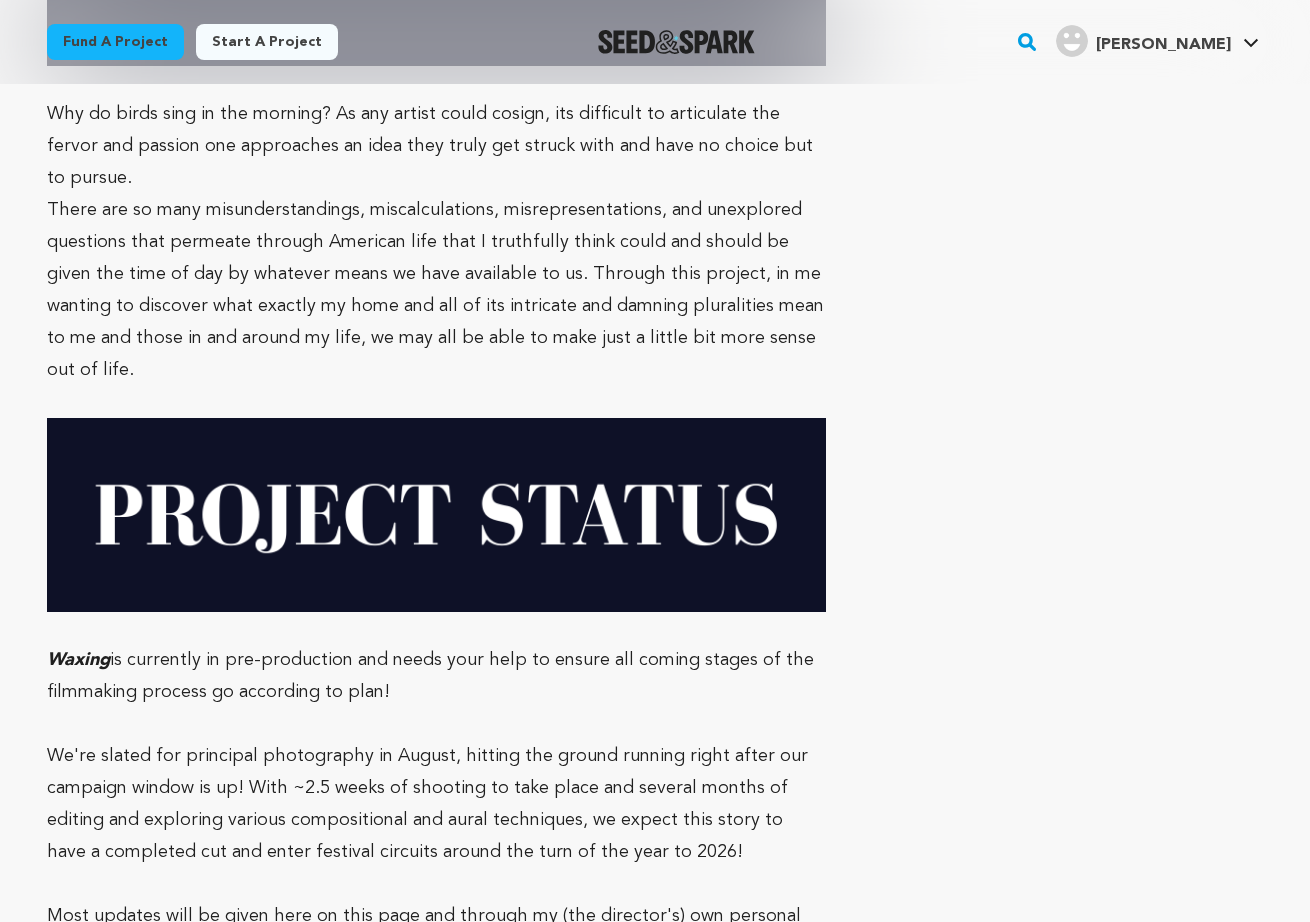 scroll, scrollTop: 10611, scrollLeft: 0, axis: vertical 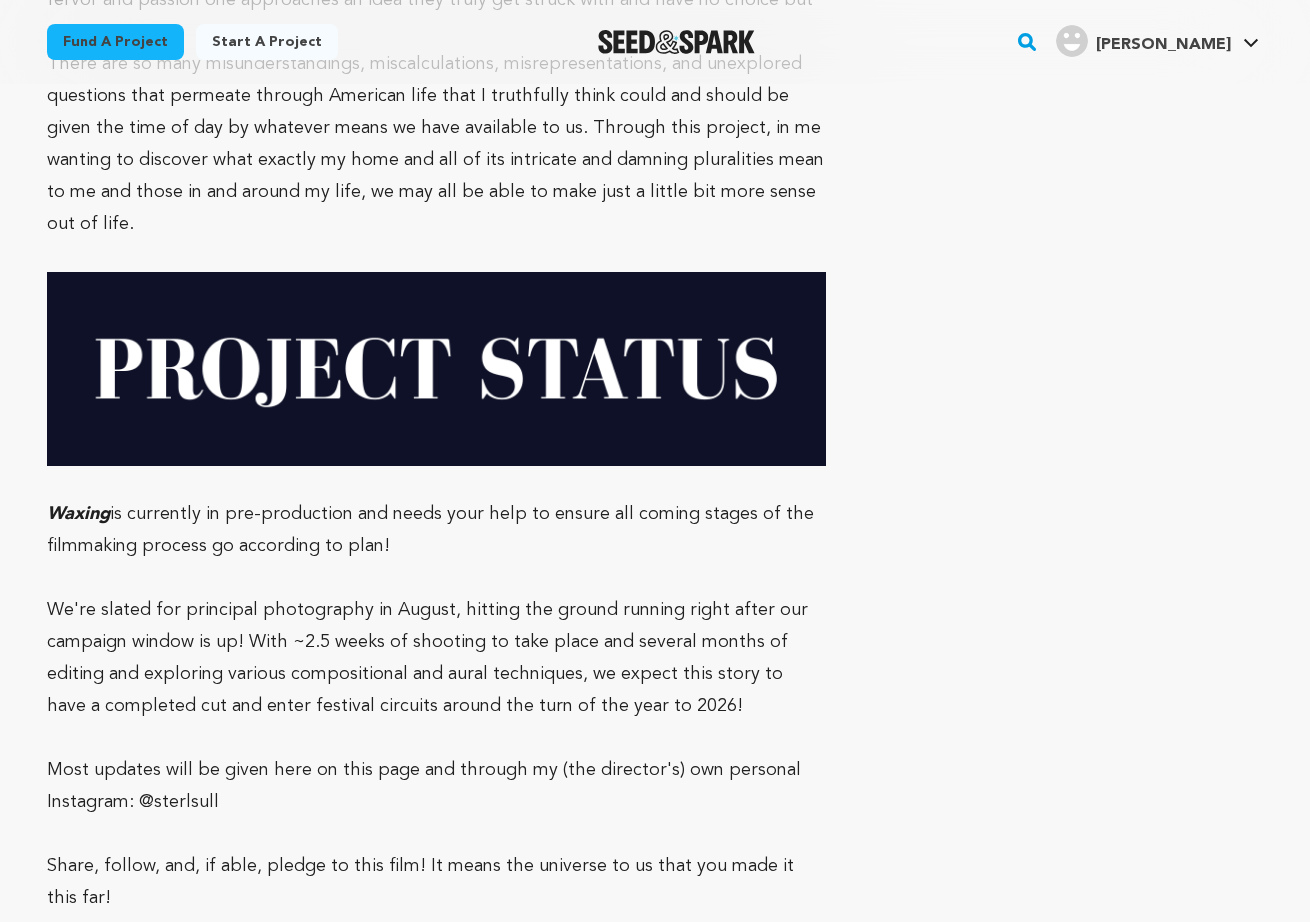 click on "Most updates will be given here on this page and through my (the director's) own personal Instagram: @sterlsull" at bounding box center [436, 786] 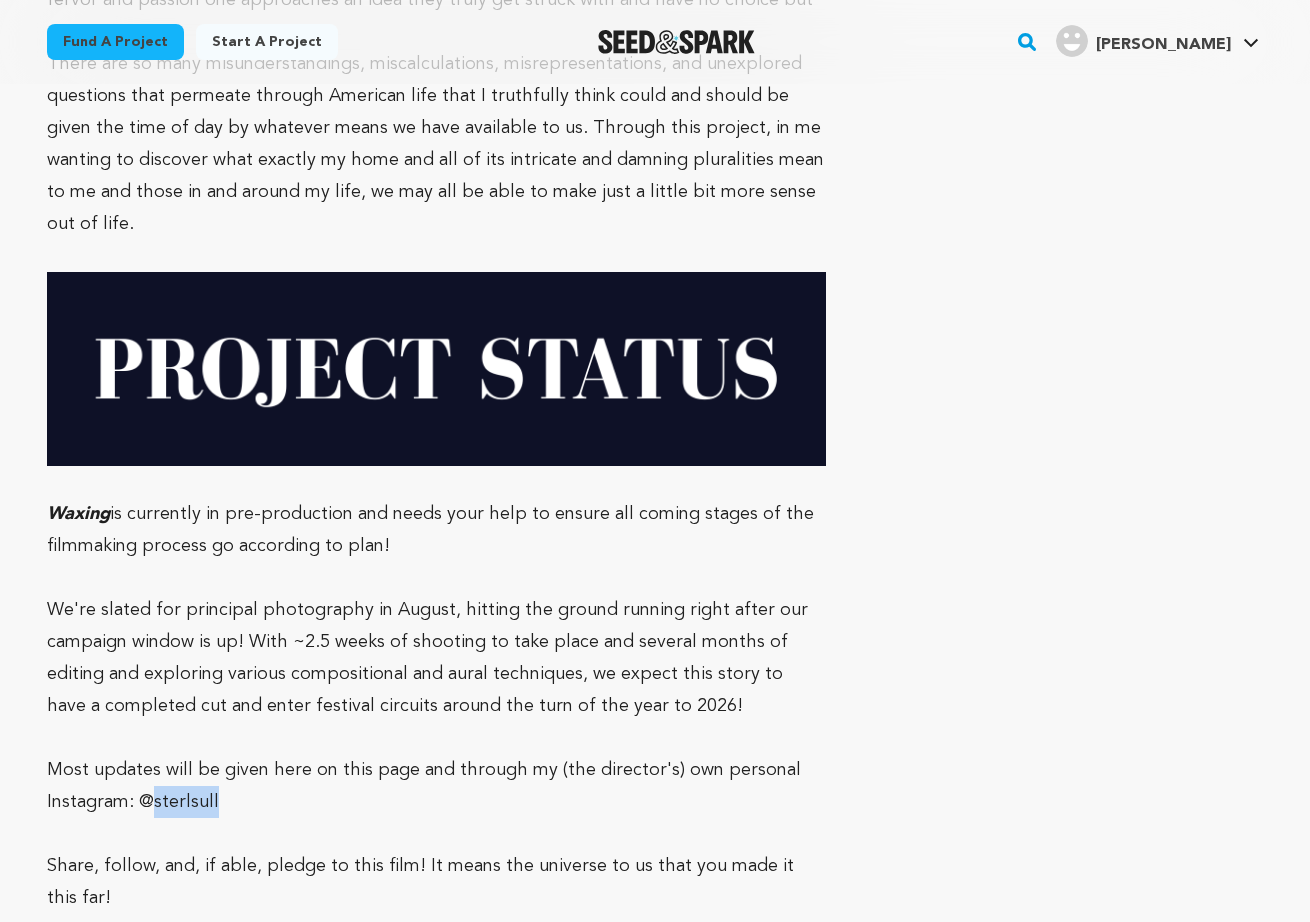 click on "Most updates will be given here on this page and through my (the director's) own personal Instagram: @sterlsull" at bounding box center (436, 786) 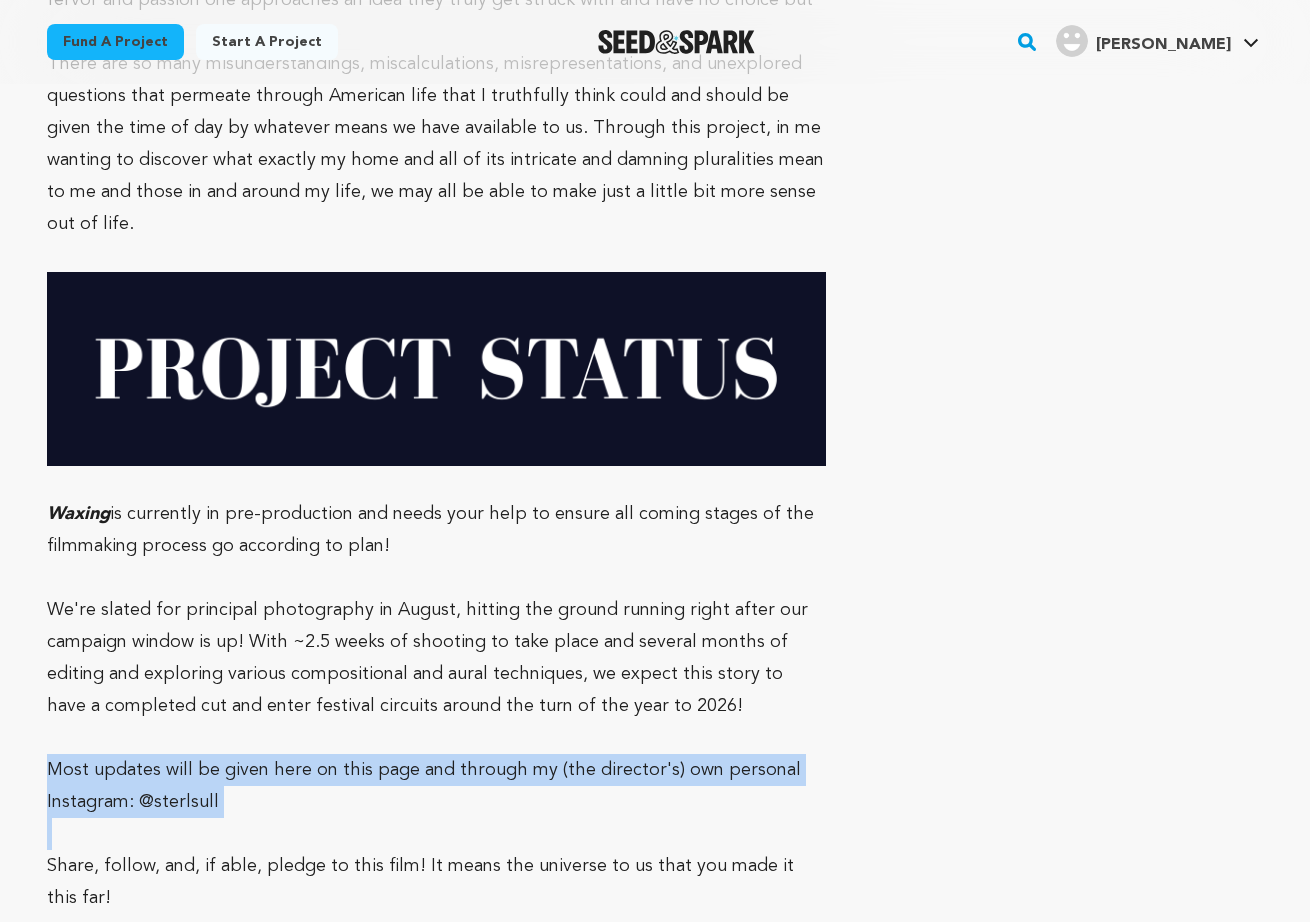 click on "Most updates will be given here on this page and through my (the director's) own personal Instagram: @sterlsull" at bounding box center [436, 786] 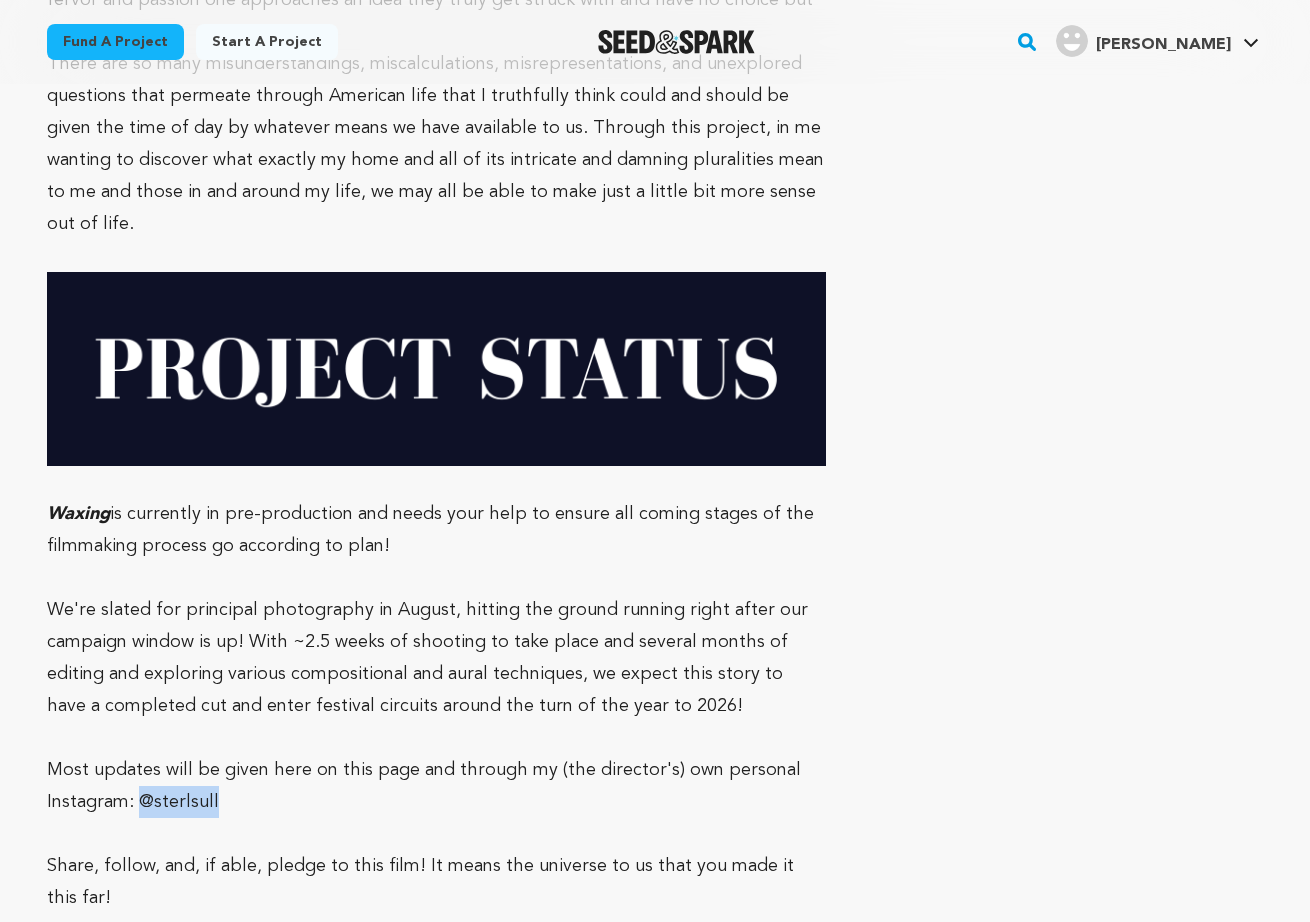 drag, startPoint x: 138, startPoint y: 560, endPoint x: 192, endPoint y: 573, distance: 55.542778 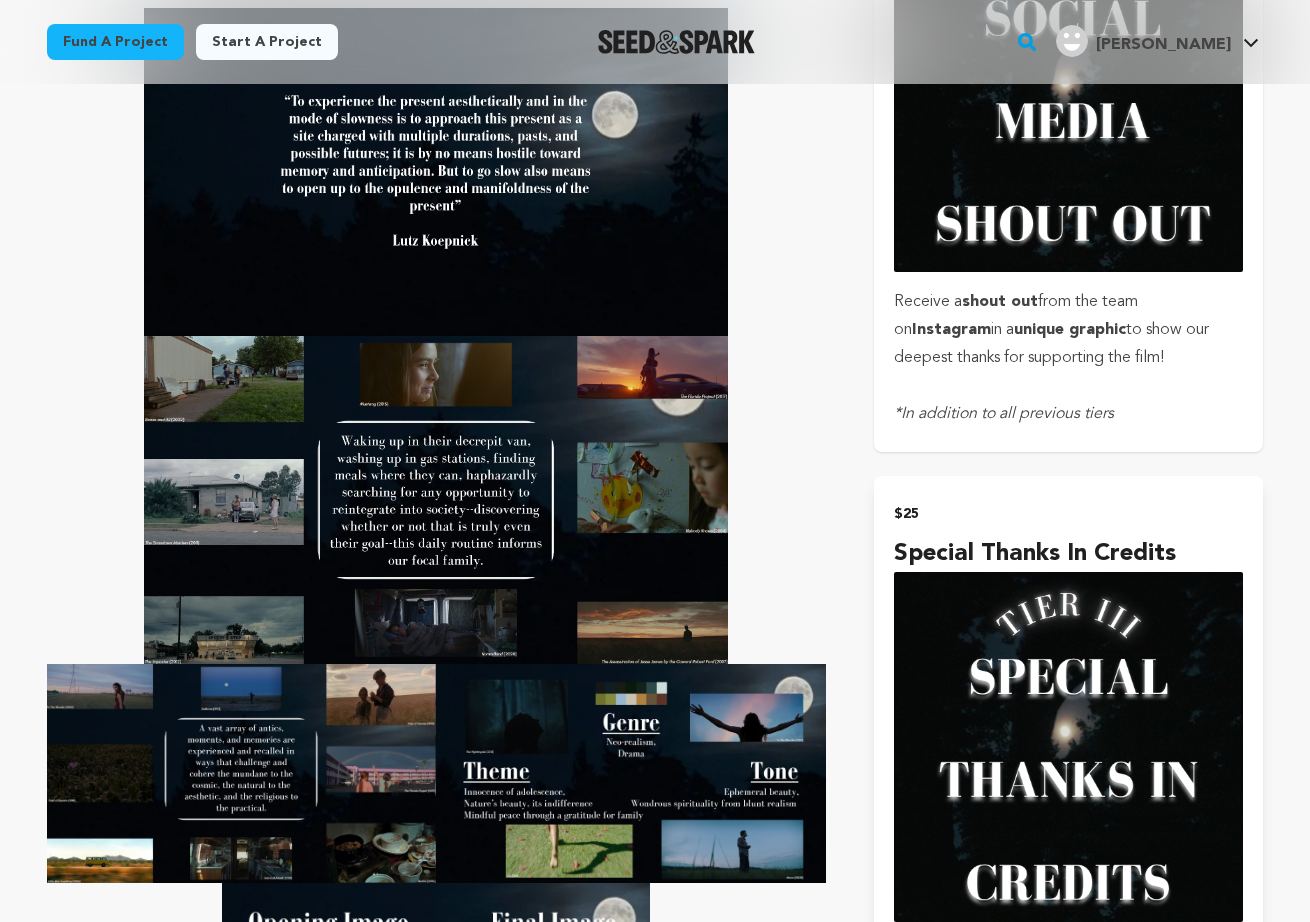 scroll, scrollTop: 483, scrollLeft: 0, axis: vertical 